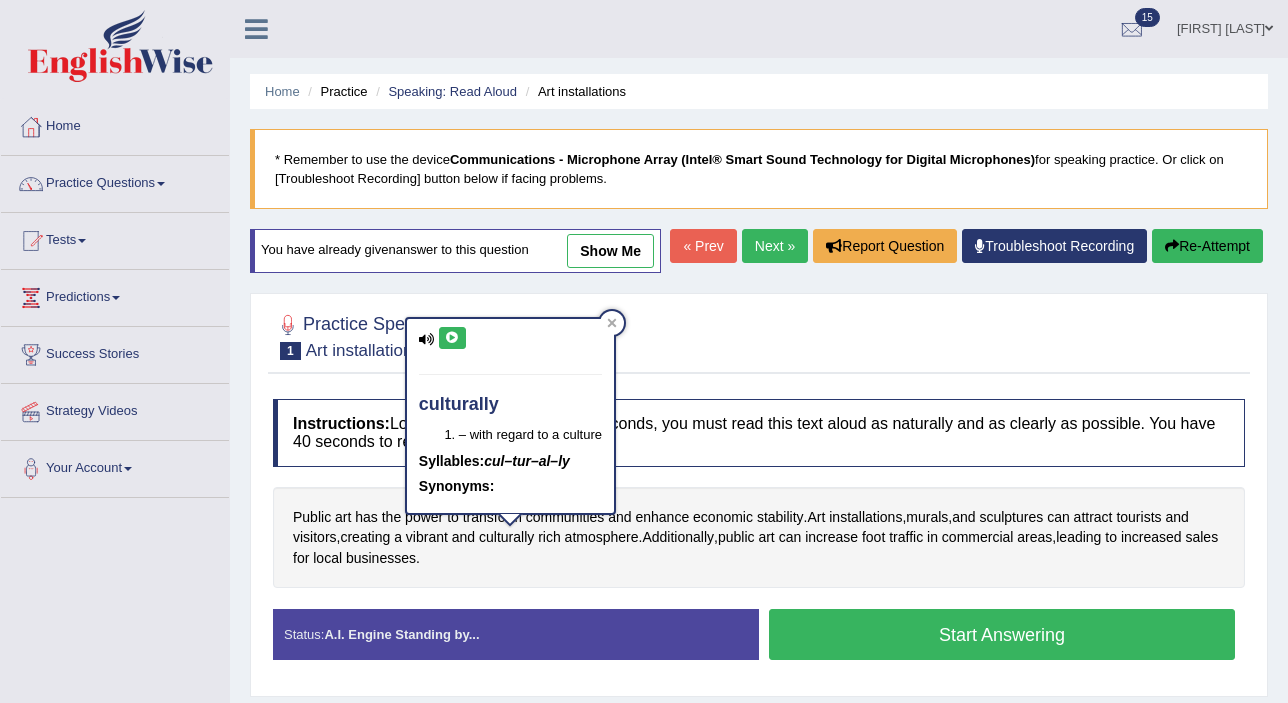 scroll, scrollTop: 237, scrollLeft: 0, axis: vertical 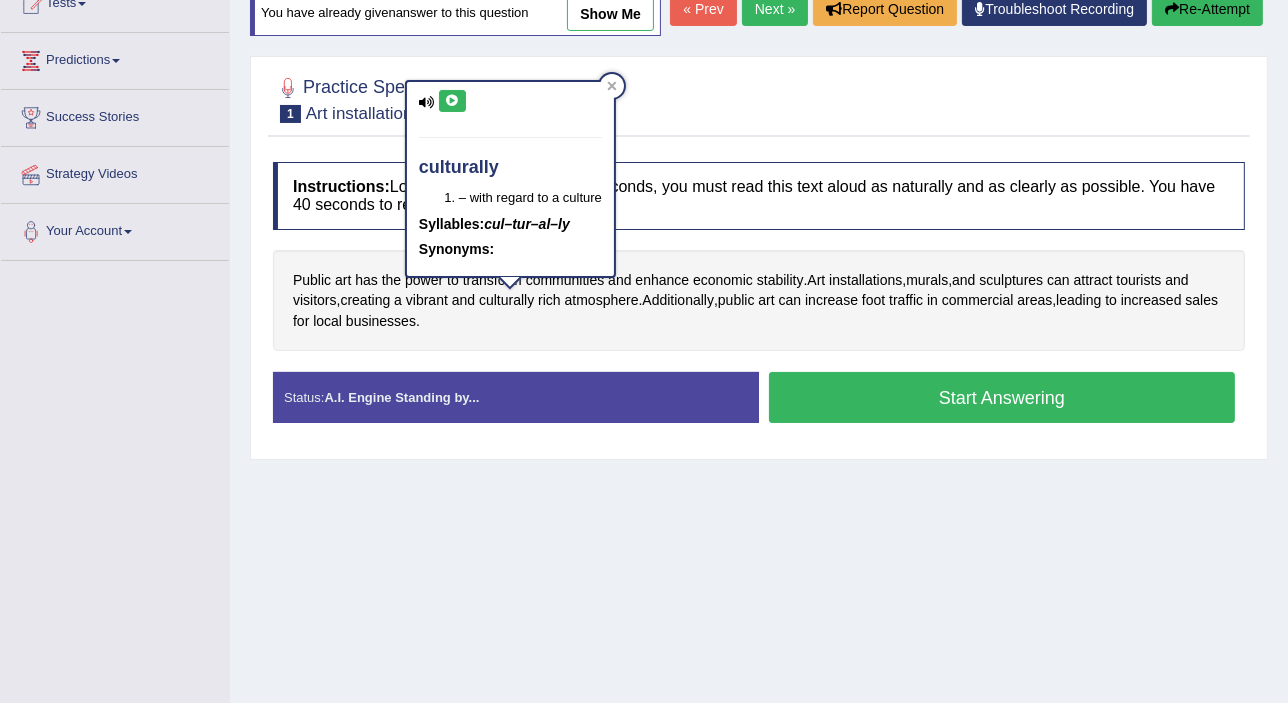 click on "Home
Practice
Speaking: Read Aloud
Art installations
* Remember to use the device  Communications - Microphone Array (Intel® Smart Sound Technology for Digital Microphones)  for speaking practice. Or click on [Troubleshoot Recording] button below if facing problems.
You have already given   answer to this question
show me
« Prev Next »  Report Question  Troubleshoot Recording  Re-Attempt
Practice Speaking: Read Aloud
1
Art installations
Instructions:  Look at the text below. In 40 seconds, you must read this text aloud as naturally and as clearly as possible. You have 40 seconds to read aloud.
Public   art   has   the   power   to   transform   communities   and   enhance   economic   stability .  Art   installations ,  murals ,  and   sculptures   can   attract   tourists" at bounding box center [759, 263] 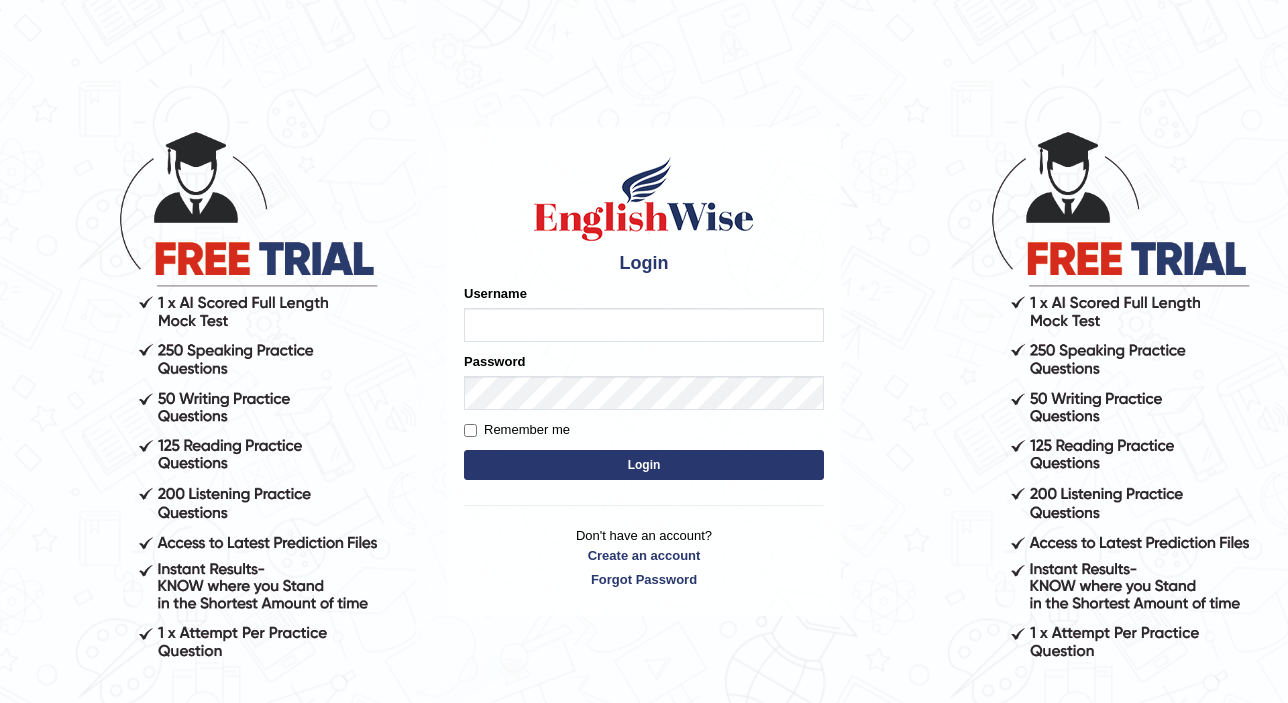 scroll, scrollTop: 0, scrollLeft: 0, axis: both 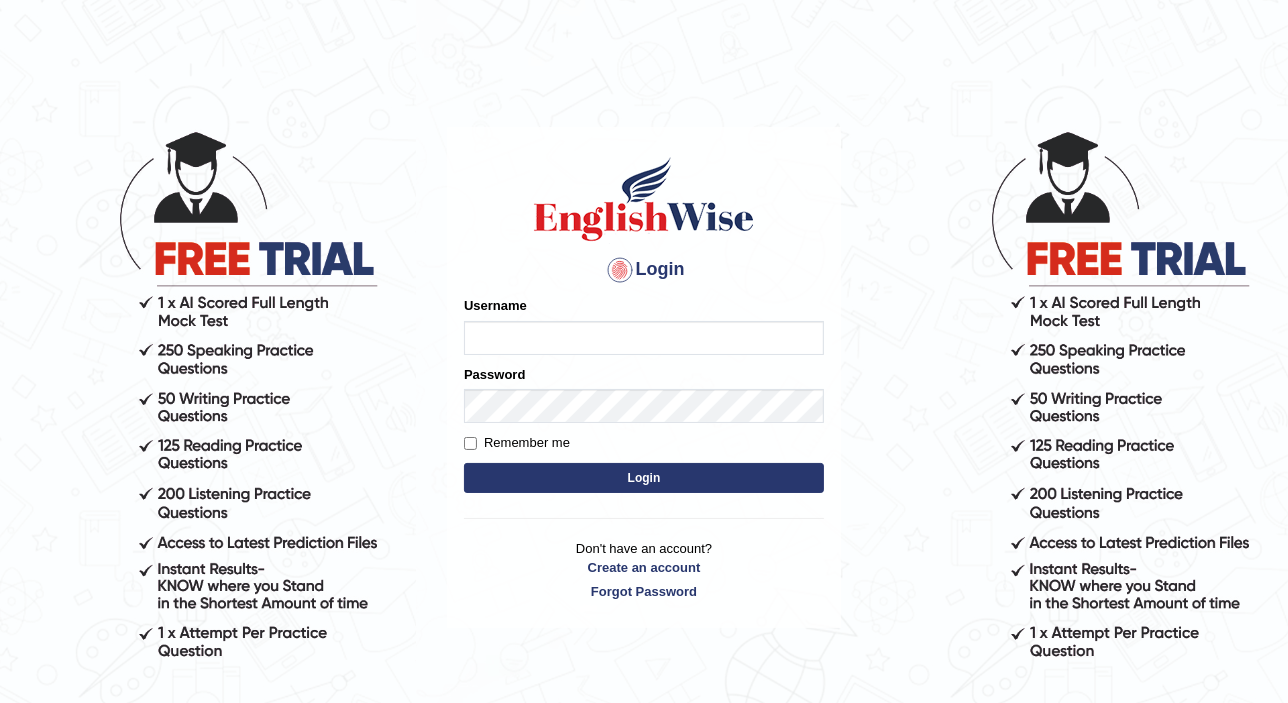 type on "MOHAMMADRANA" 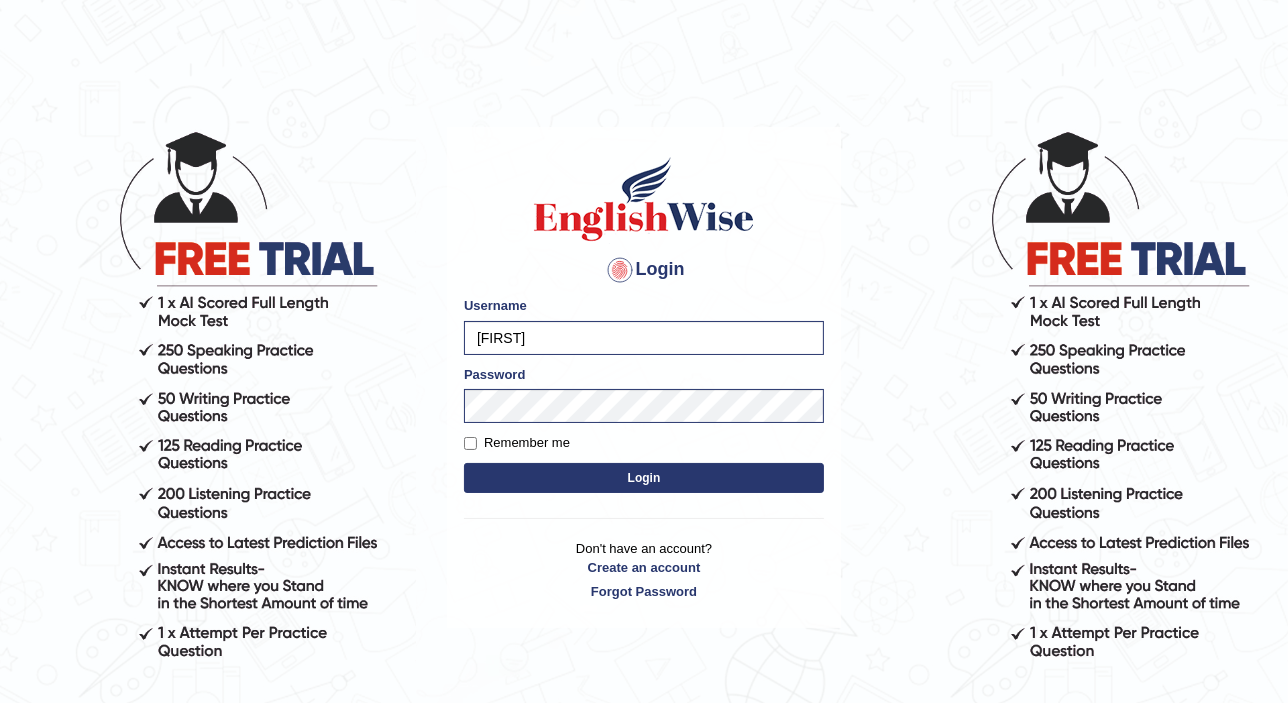 click on "Login" at bounding box center (644, 478) 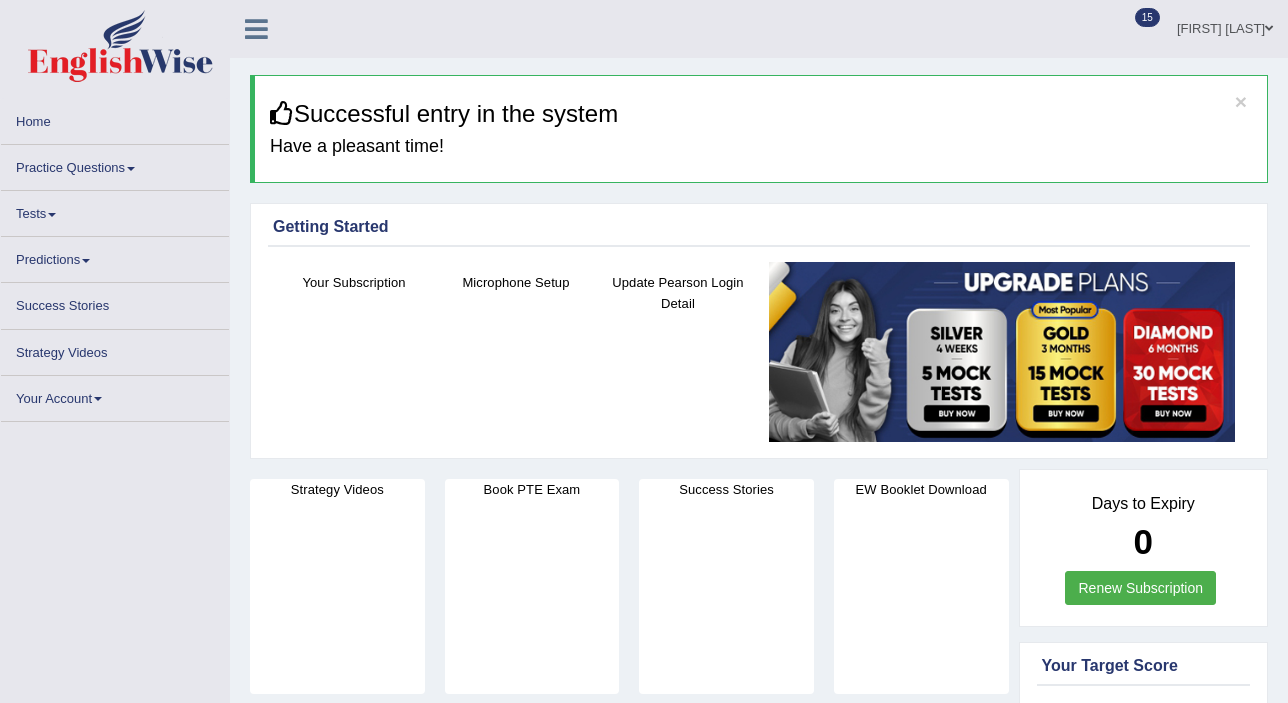 scroll, scrollTop: 0, scrollLeft: 0, axis: both 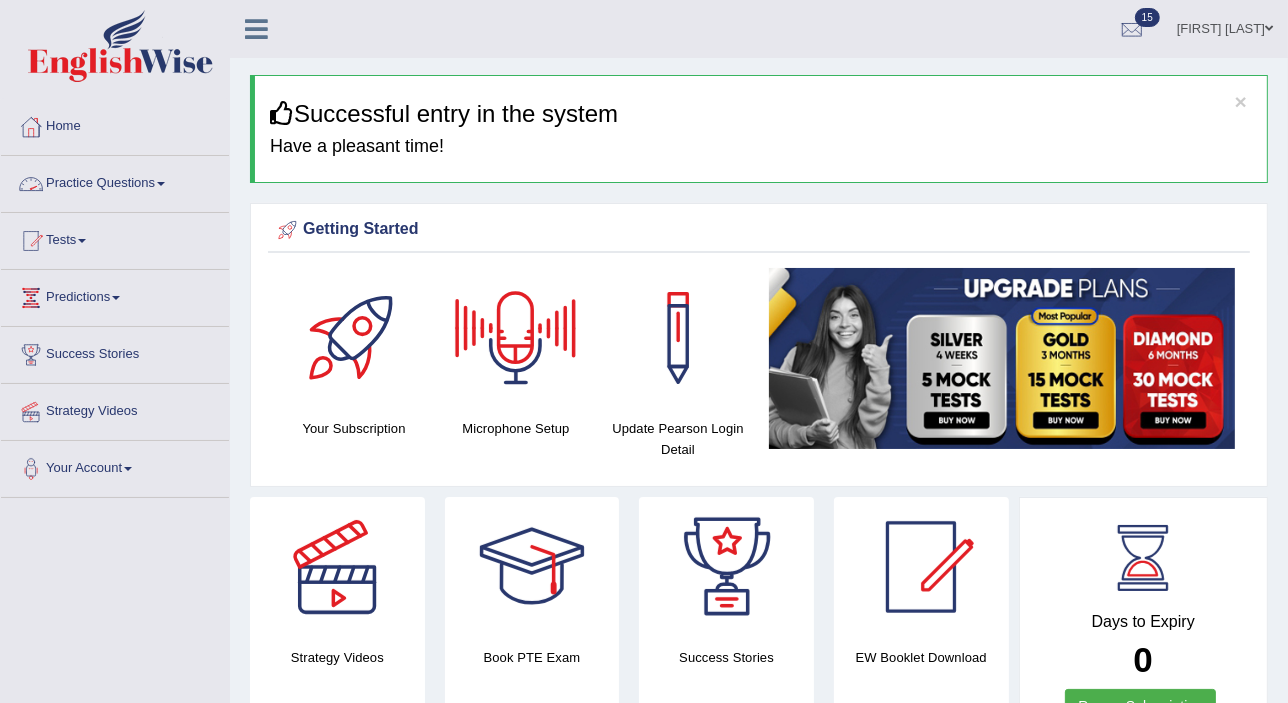 click on "Practice Questions" at bounding box center (115, 181) 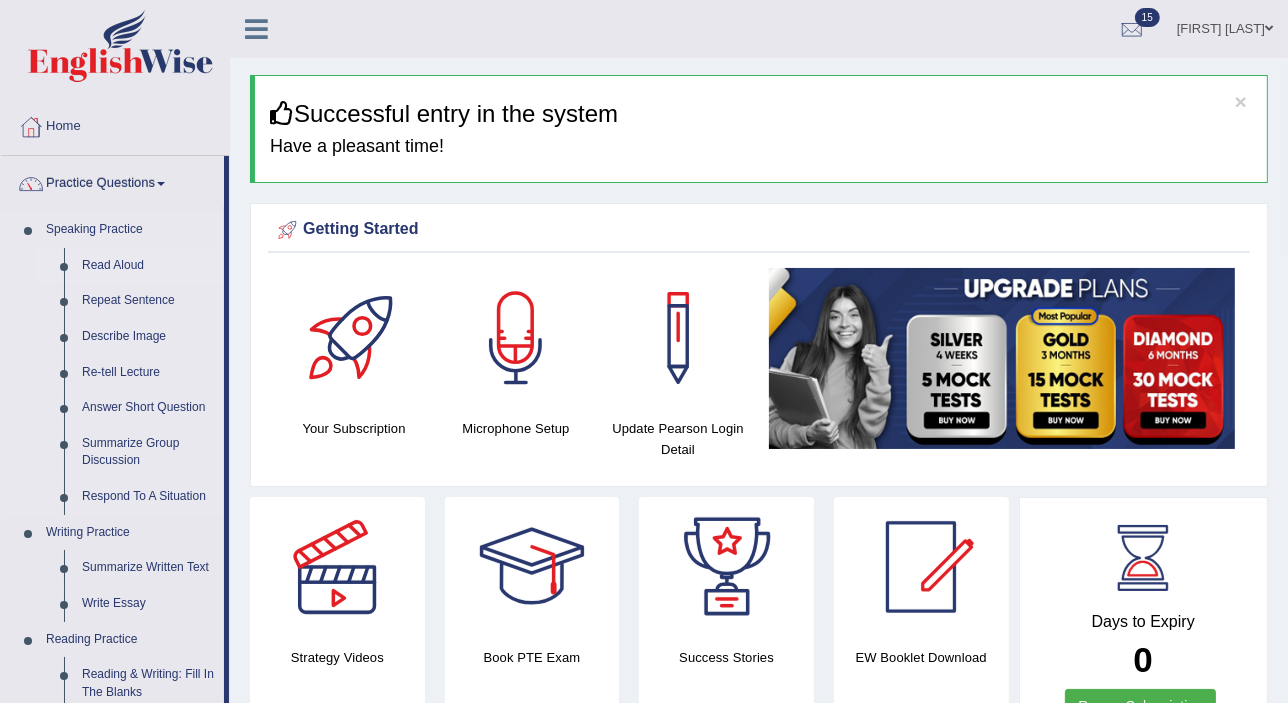 click on "Read Aloud" at bounding box center [148, 266] 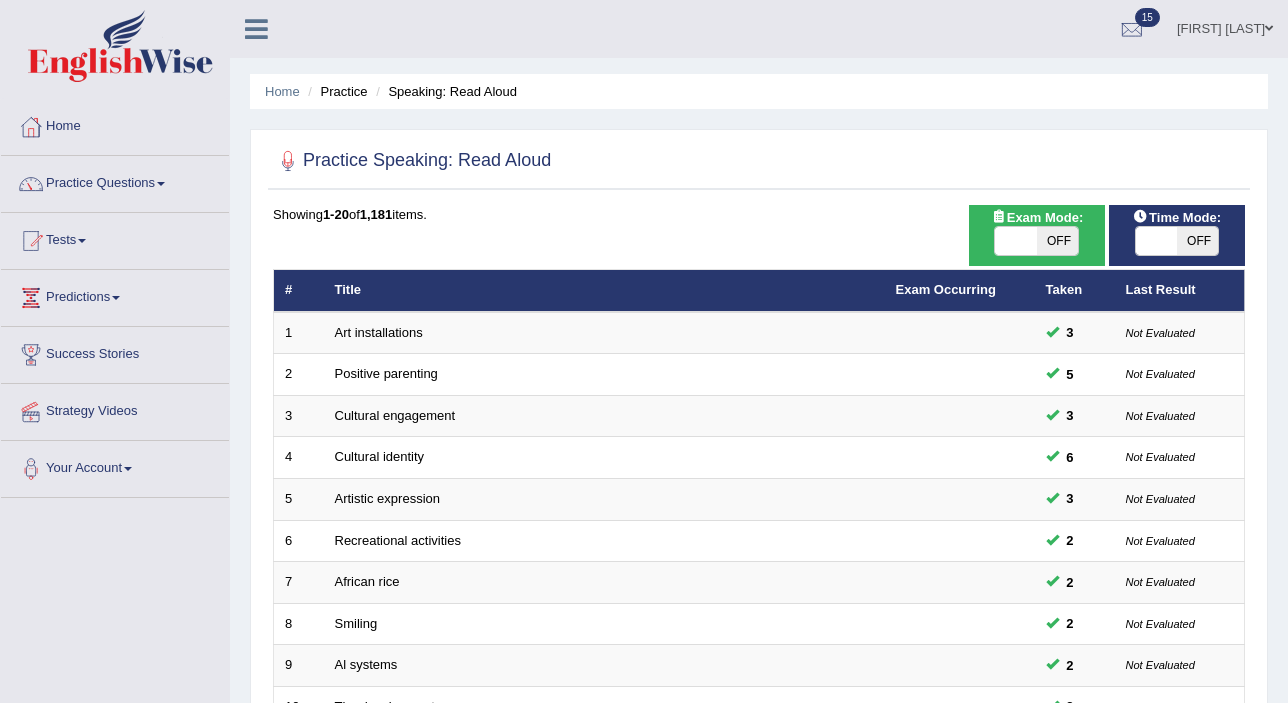 scroll, scrollTop: 0, scrollLeft: 0, axis: both 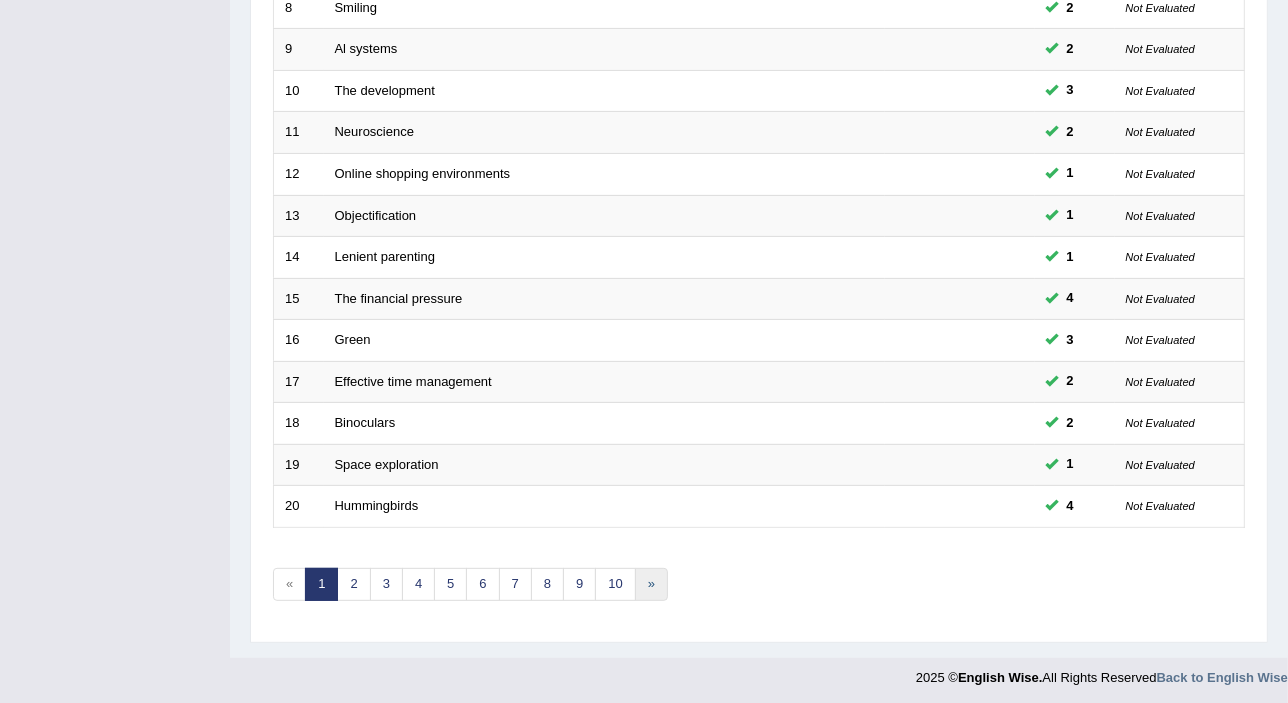 click on "»" at bounding box center [651, 584] 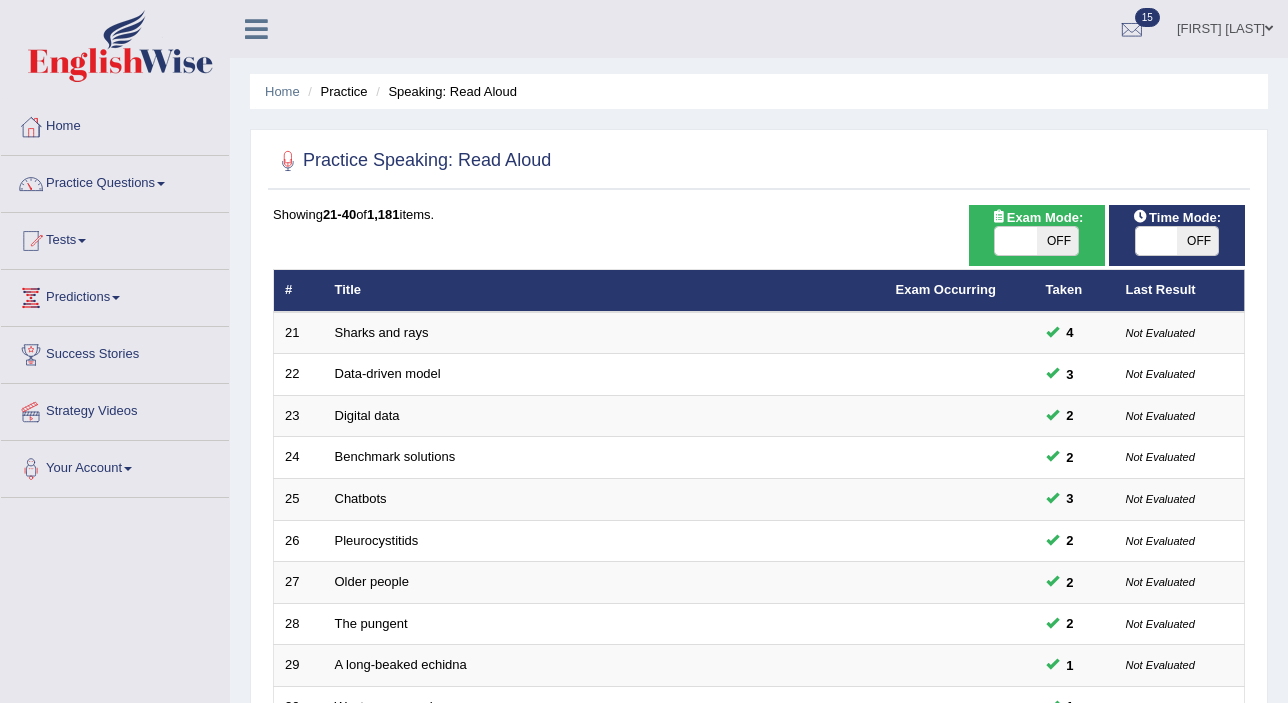 scroll, scrollTop: 0, scrollLeft: 0, axis: both 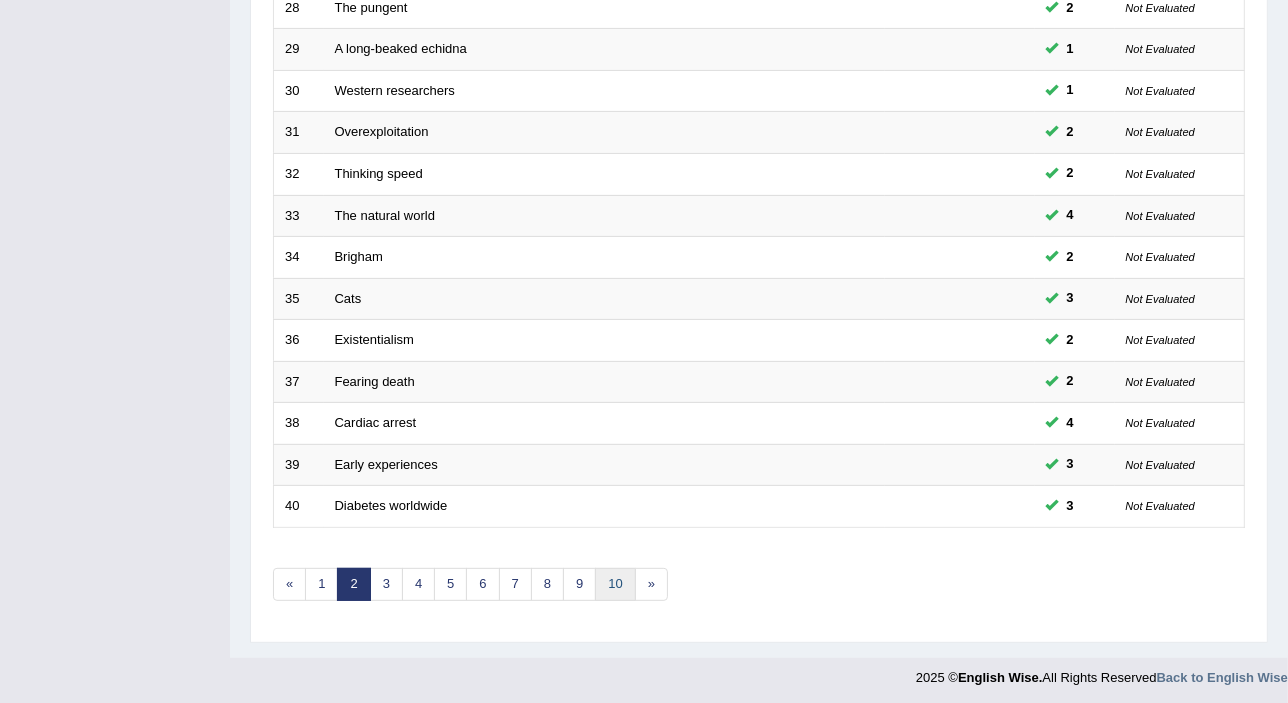 click on "10" at bounding box center [615, 584] 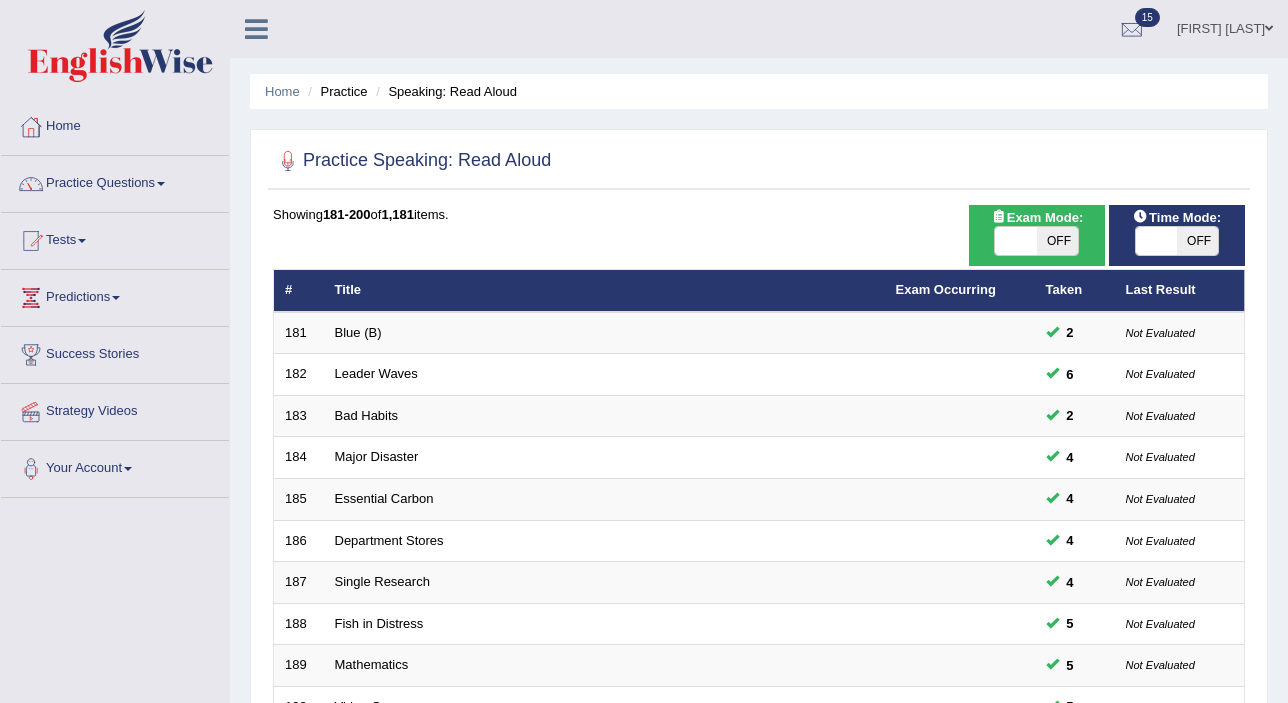 scroll, scrollTop: 0, scrollLeft: 0, axis: both 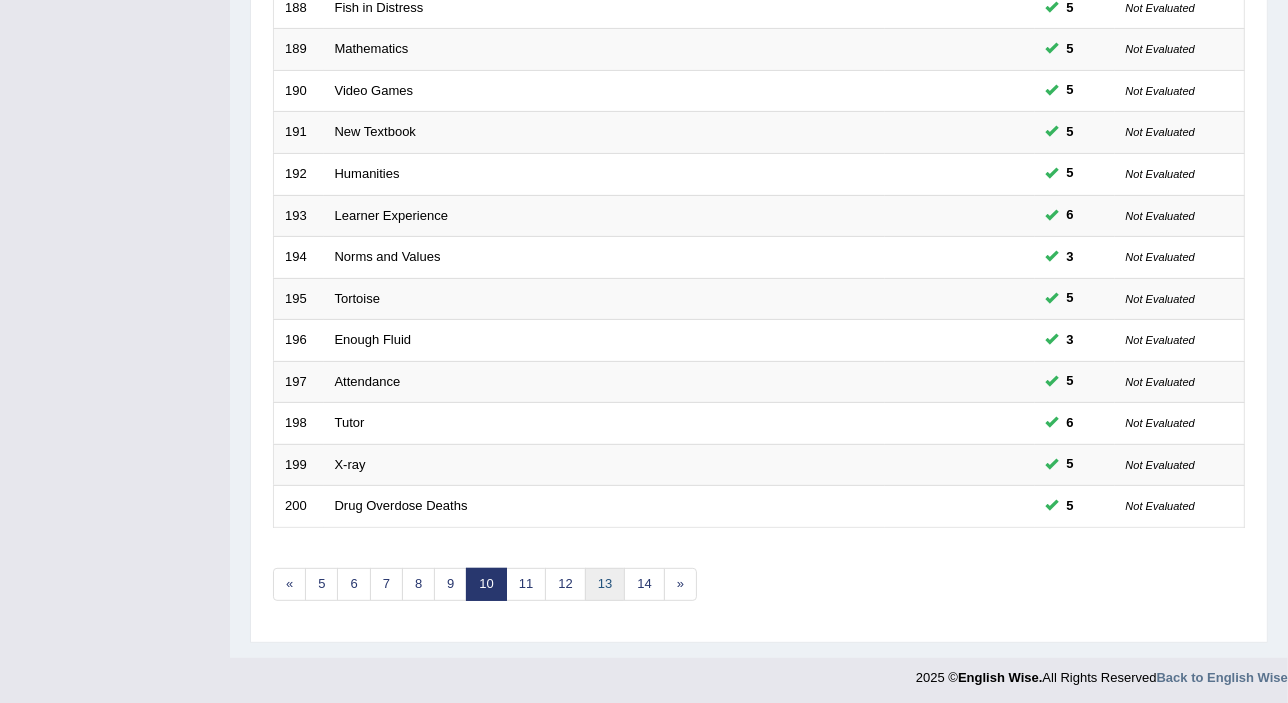 click on "13" at bounding box center [605, 584] 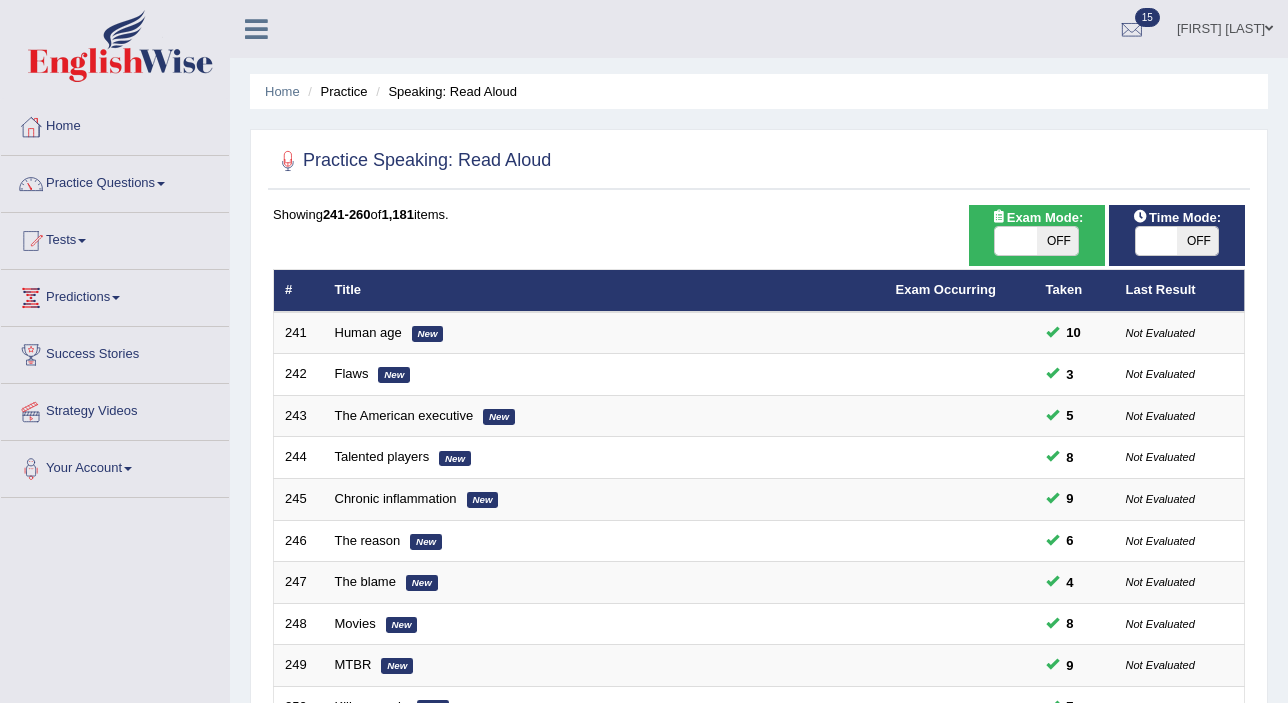 scroll, scrollTop: 0, scrollLeft: 0, axis: both 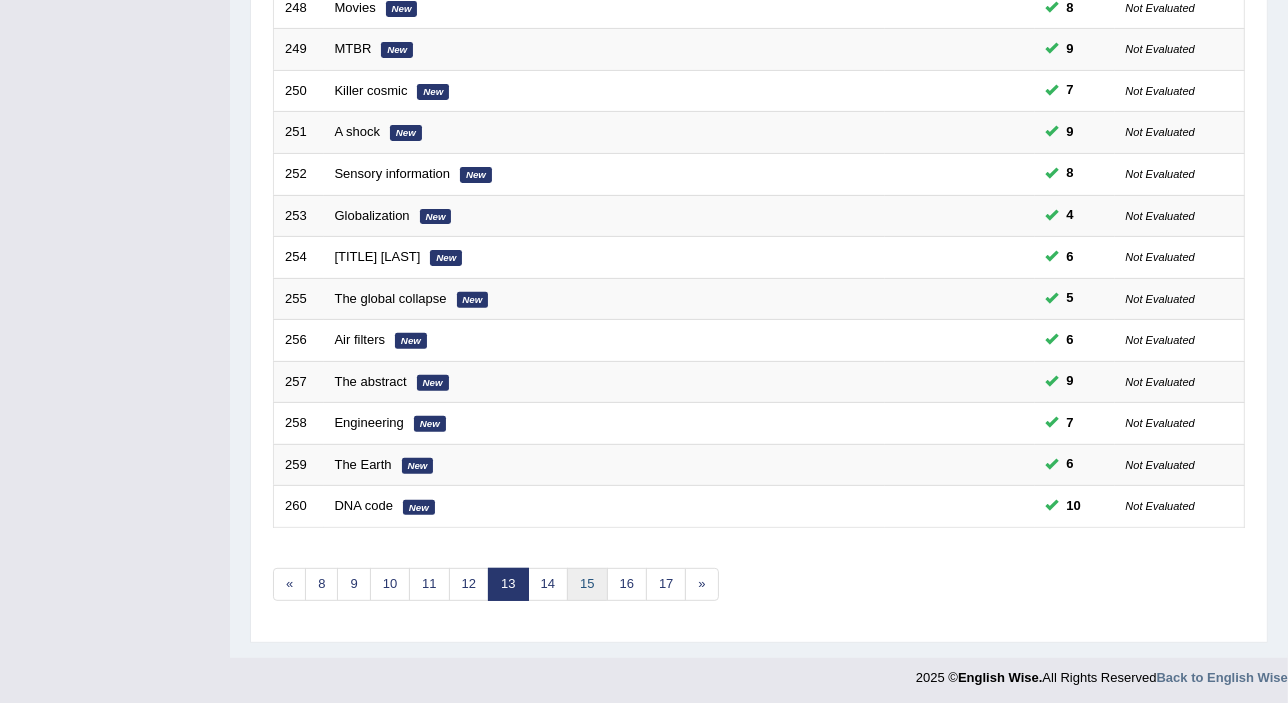 click on "15" at bounding box center [587, 584] 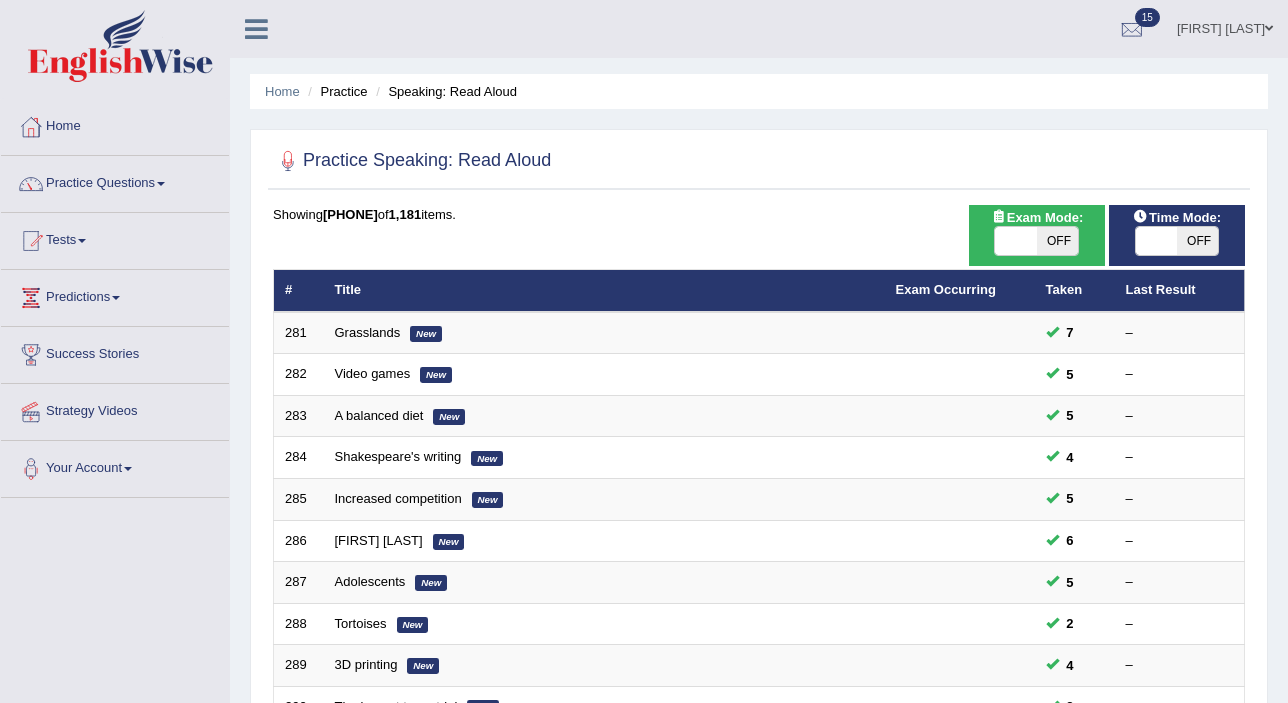 scroll, scrollTop: 0, scrollLeft: 0, axis: both 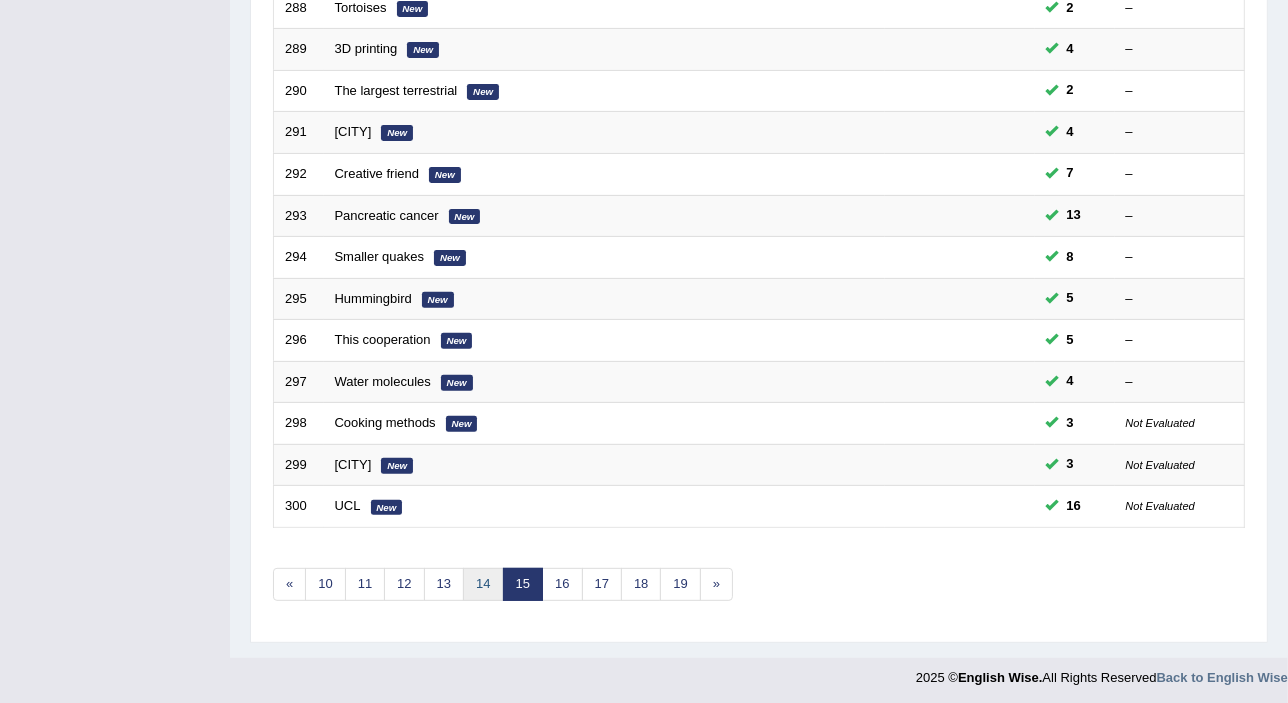 click on "14" at bounding box center [483, 584] 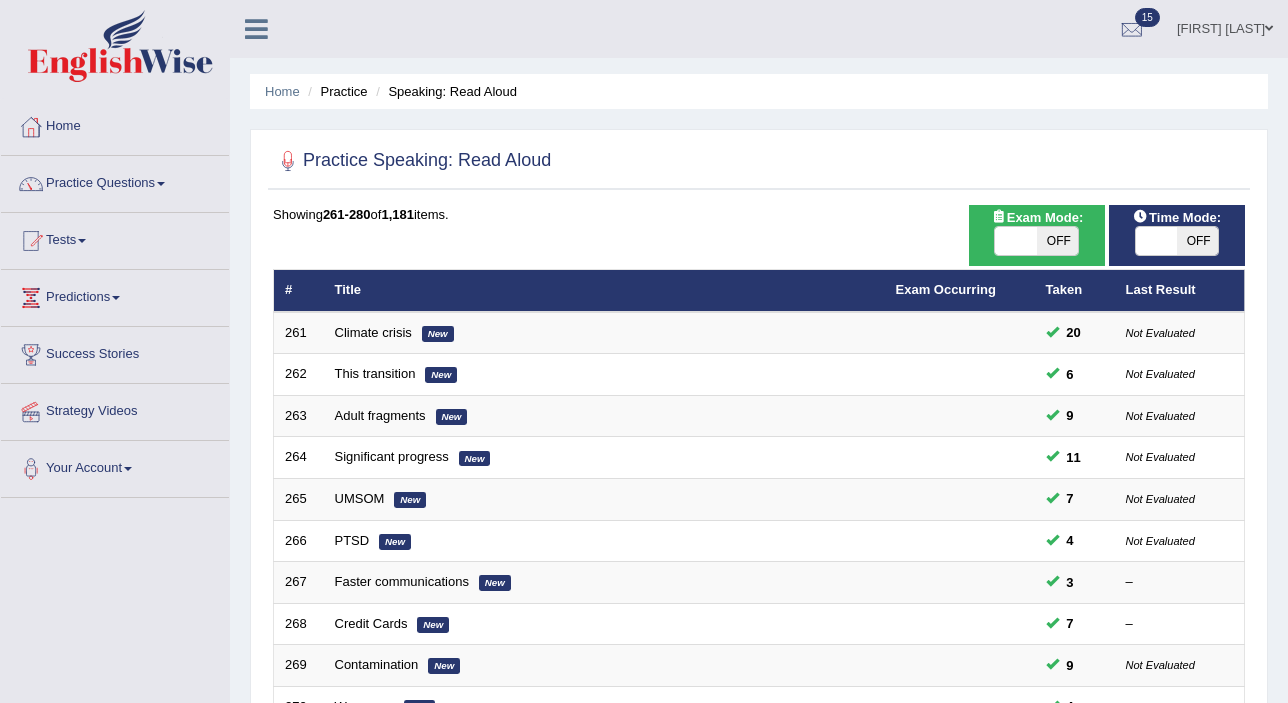 scroll, scrollTop: 0, scrollLeft: 0, axis: both 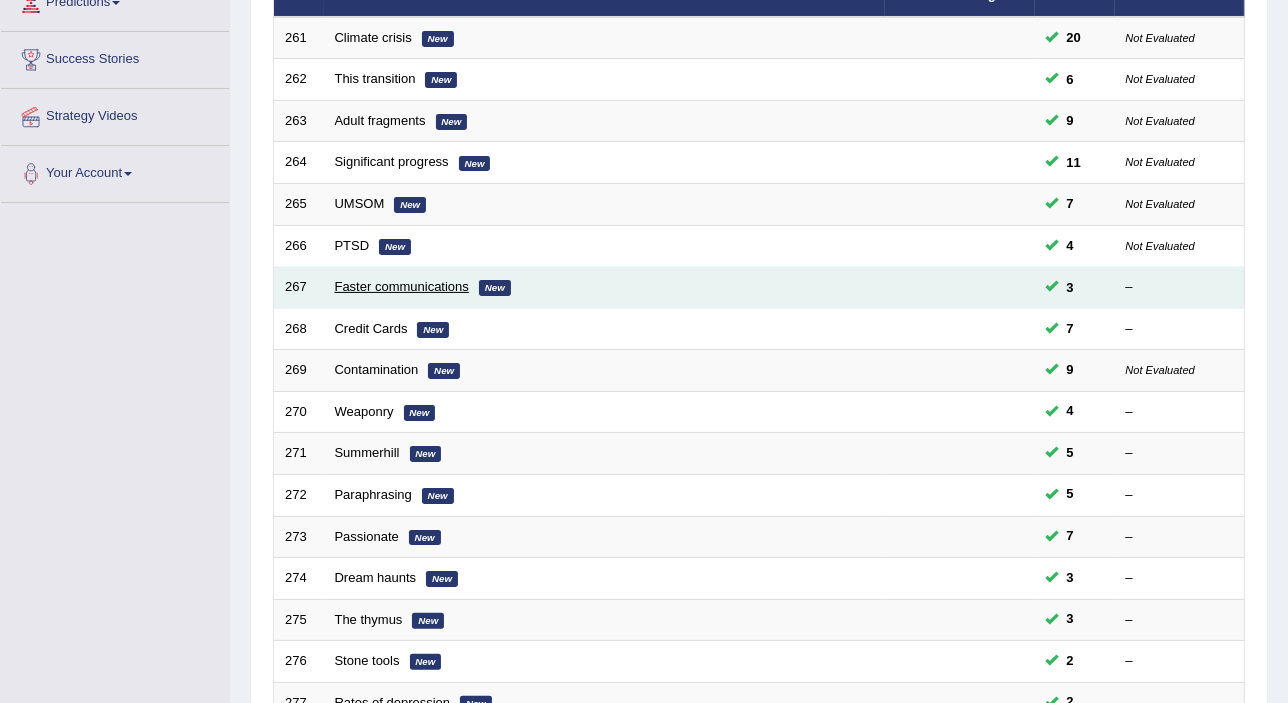 click on "Faster communications" at bounding box center (402, 286) 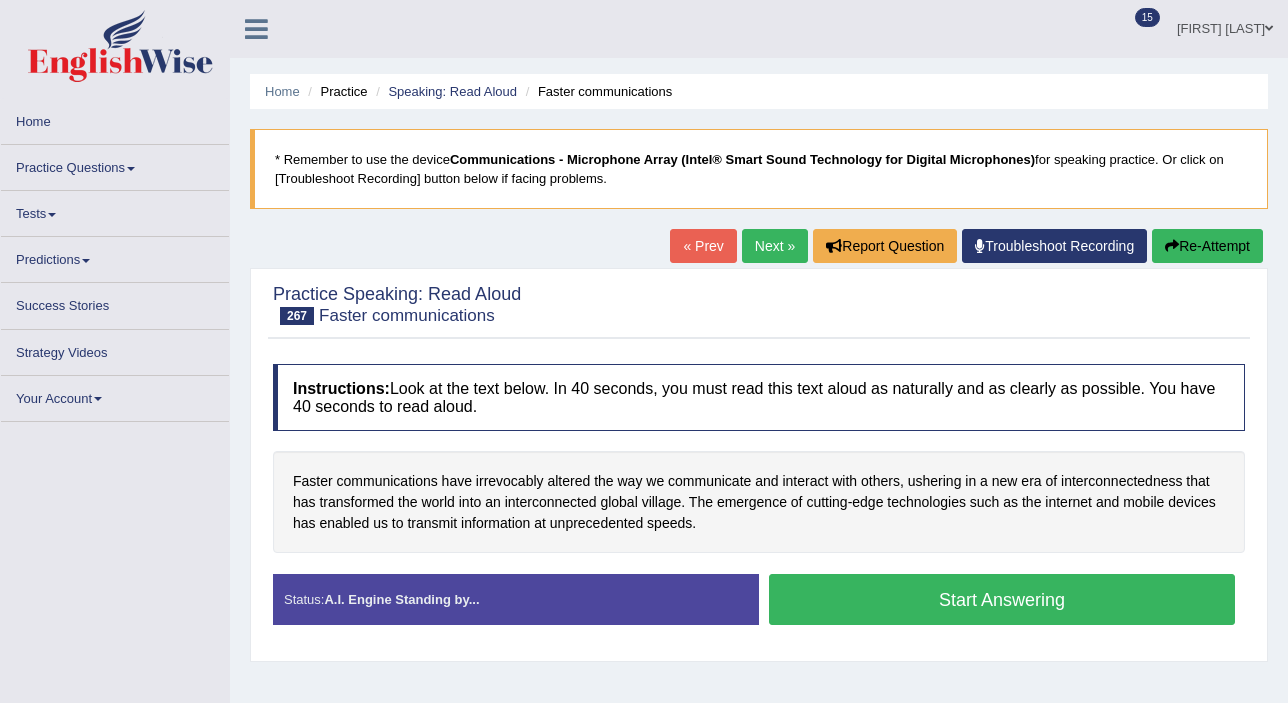 scroll, scrollTop: 0, scrollLeft: 0, axis: both 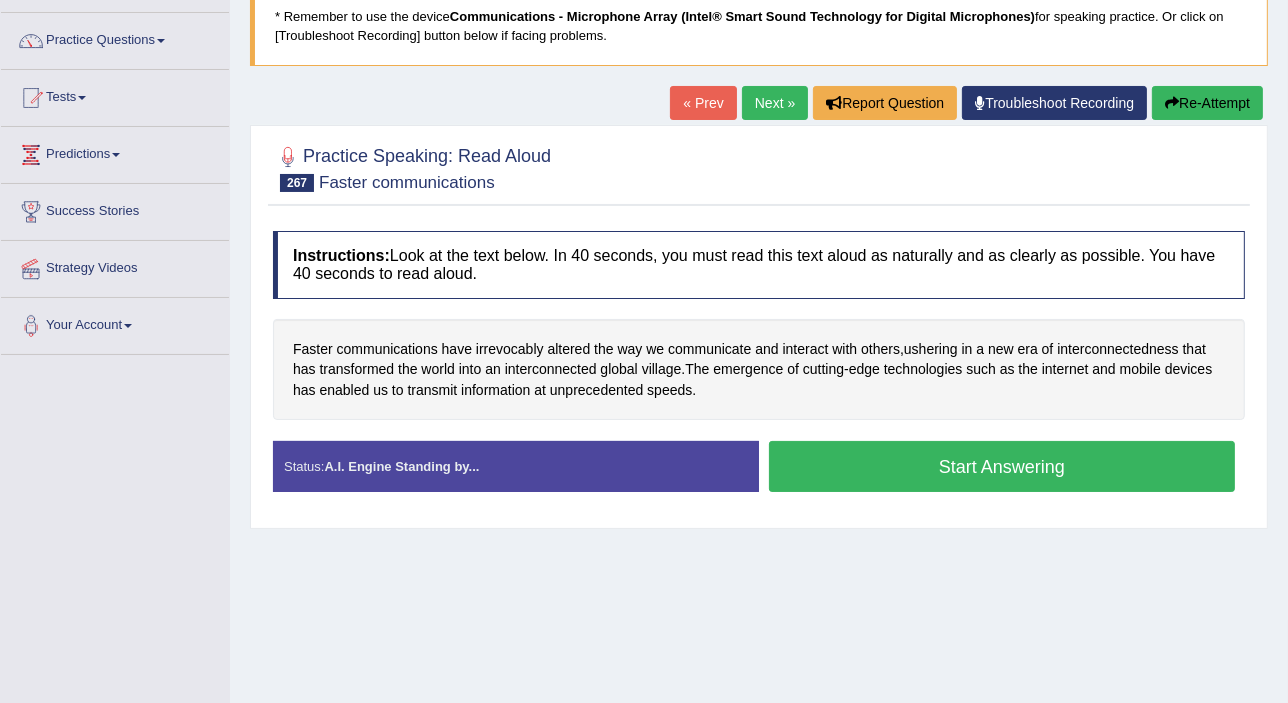 click on "Next »" at bounding box center (775, 103) 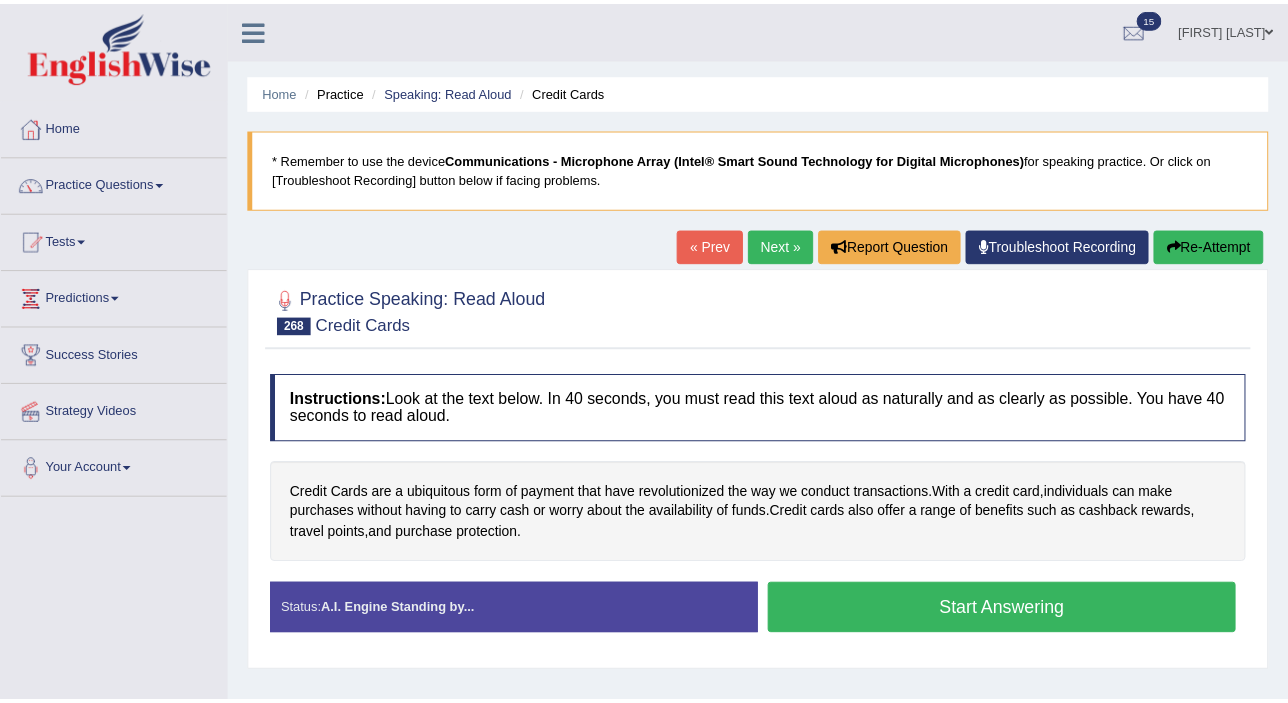 scroll, scrollTop: 0, scrollLeft: 0, axis: both 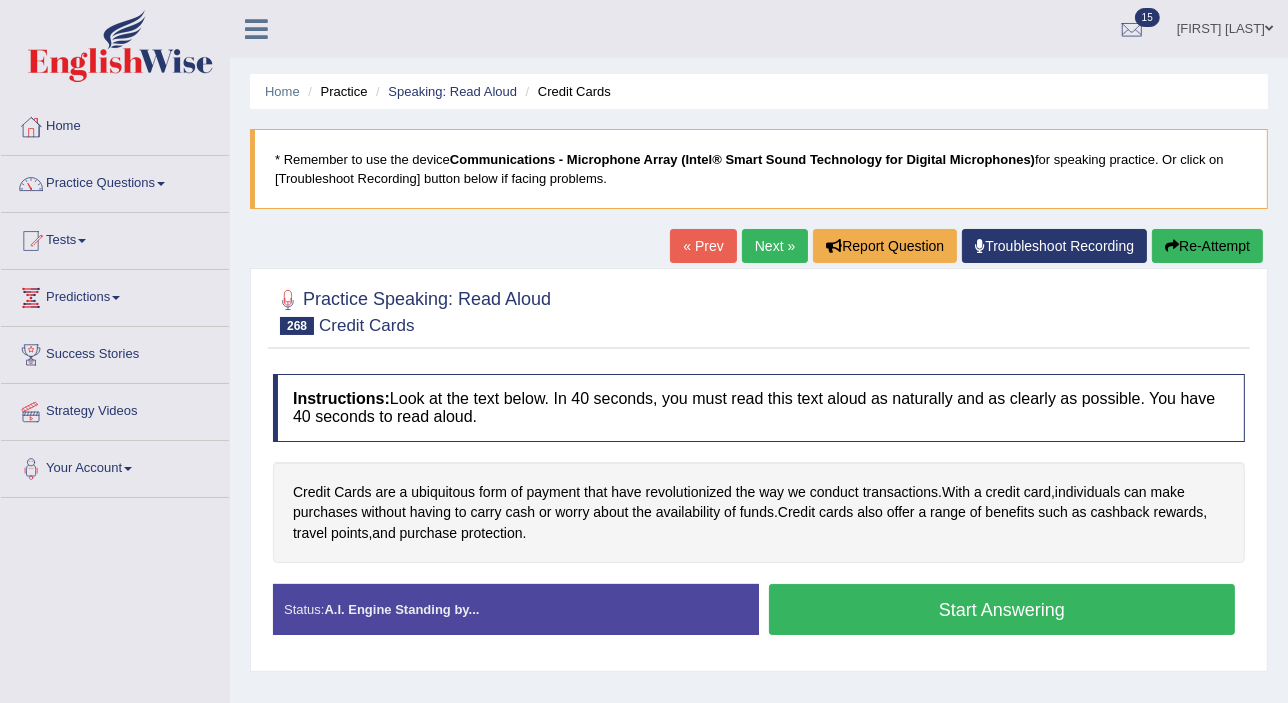 click on "Next »" at bounding box center [775, 246] 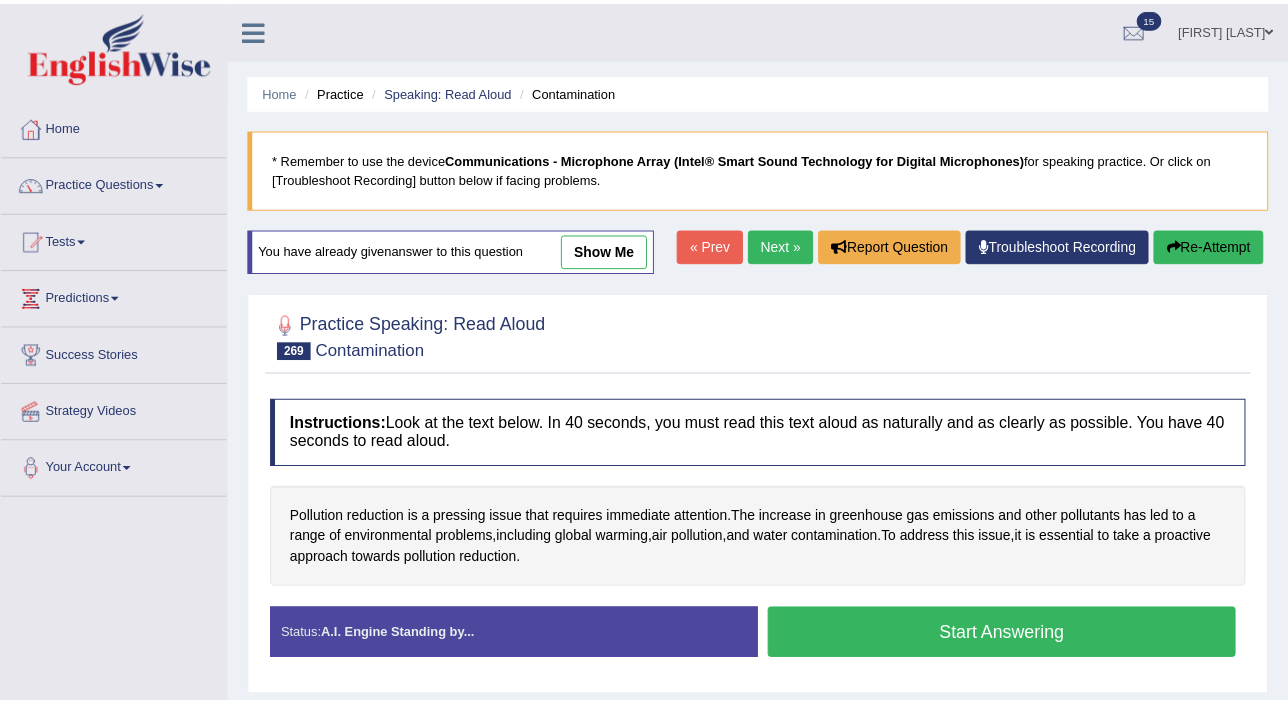 scroll, scrollTop: 0, scrollLeft: 0, axis: both 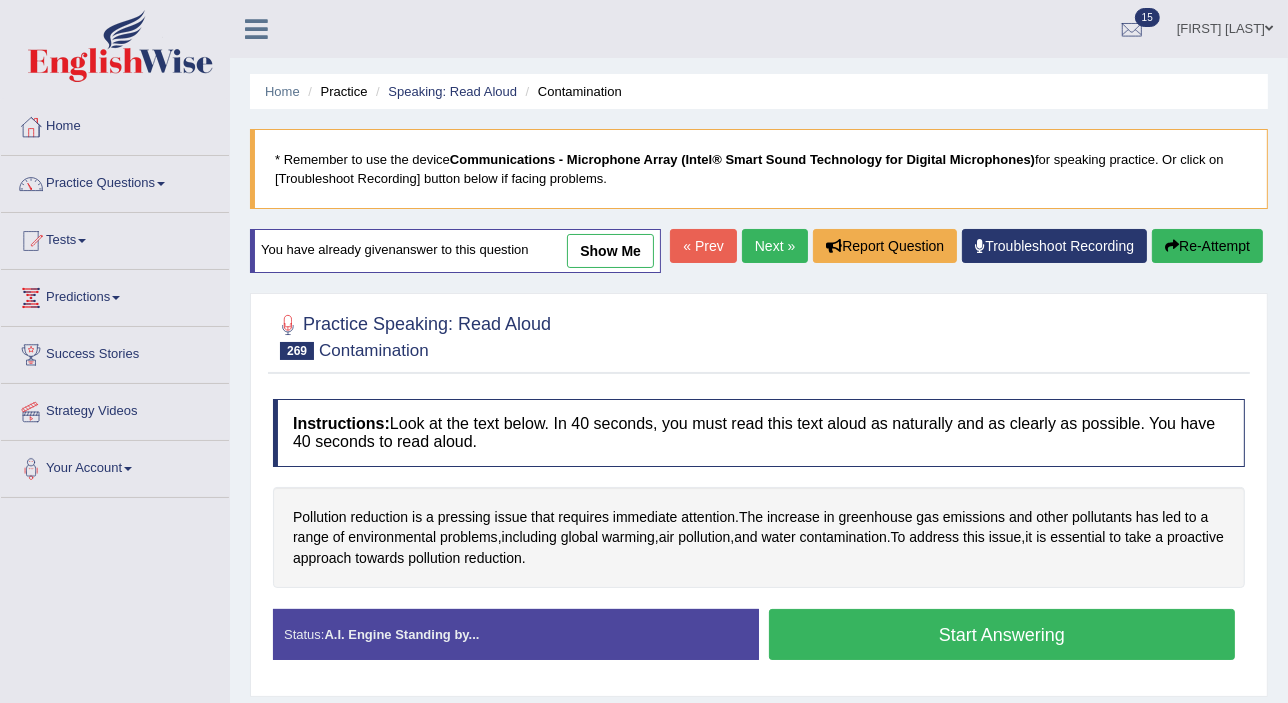 click on "Next »" at bounding box center (775, 246) 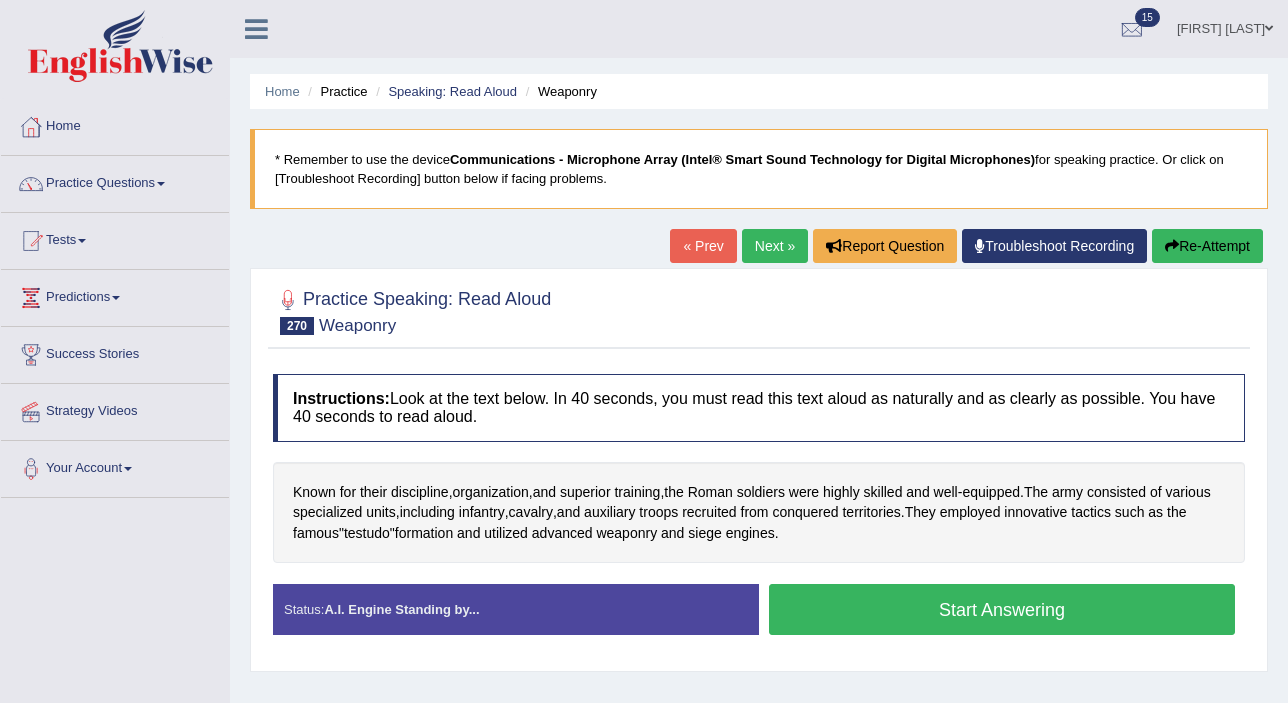 scroll, scrollTop: 0, scrollLeft: 0, axis: both 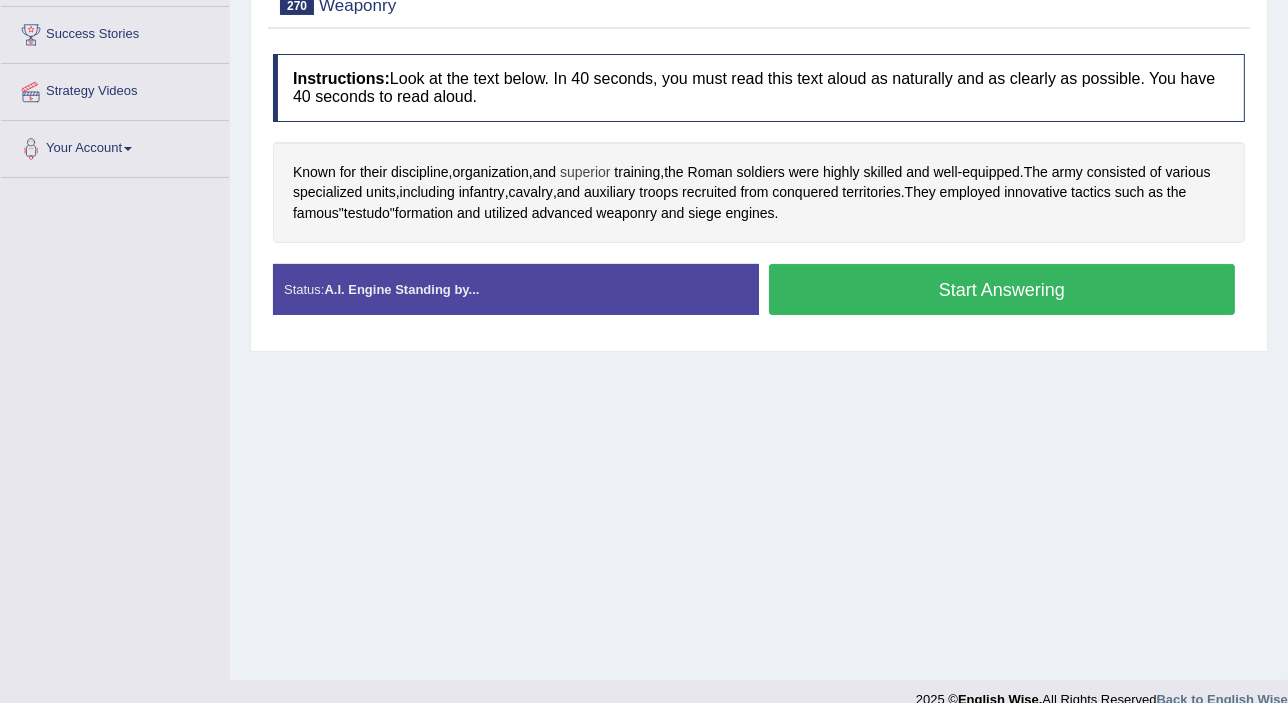 click on "superior" at bounding box center [585, 172] 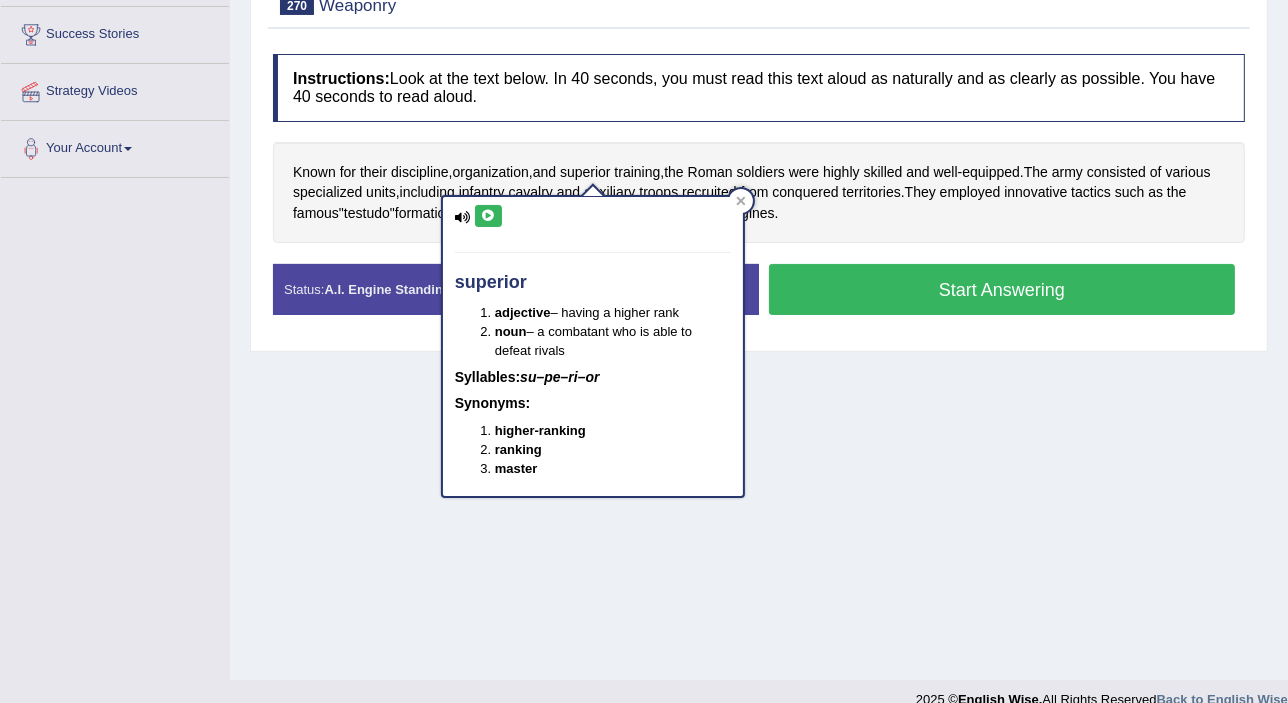click at bounding box center [488, 216] 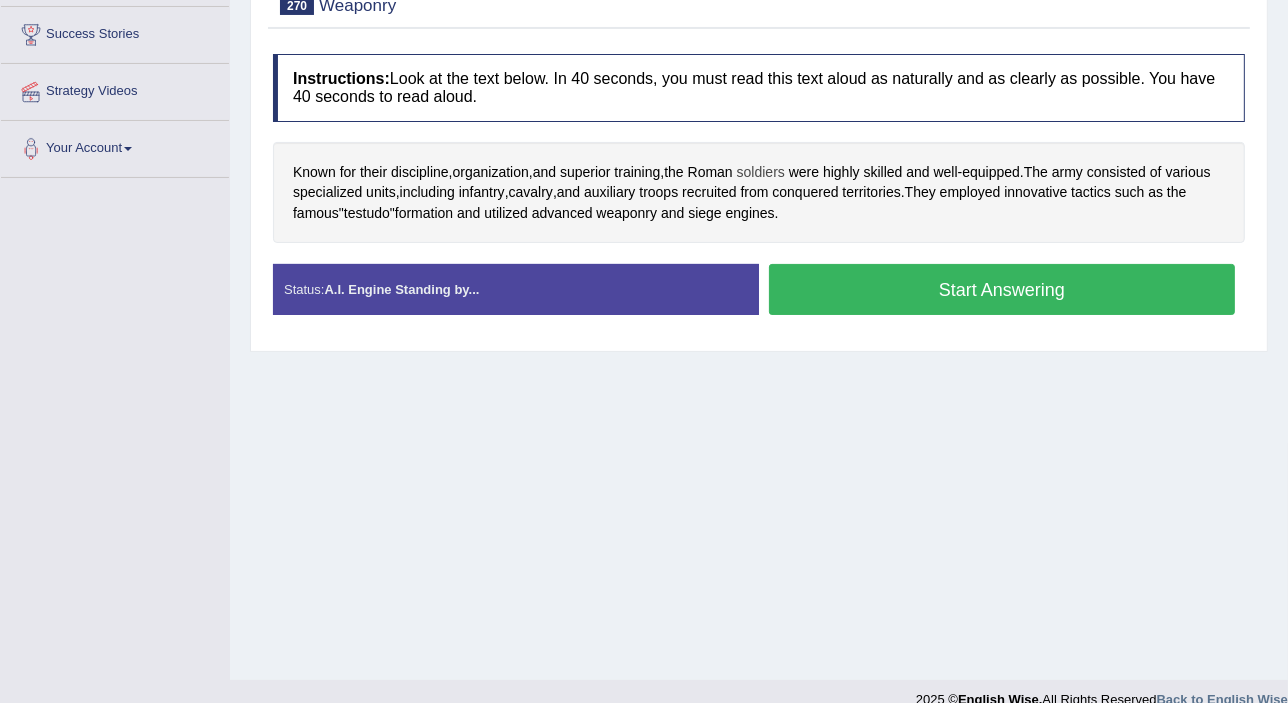 click on "soldiers" at bounding box center [761, 172] 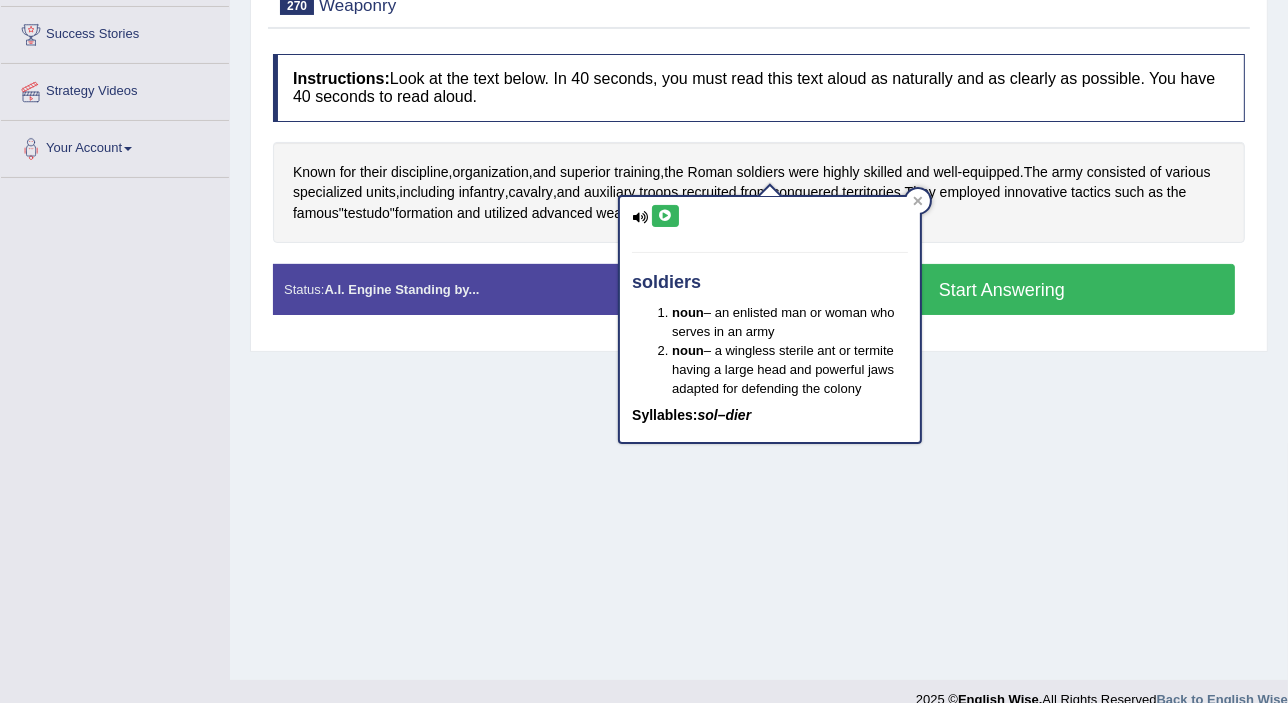 click at bounding box center [665, 216] 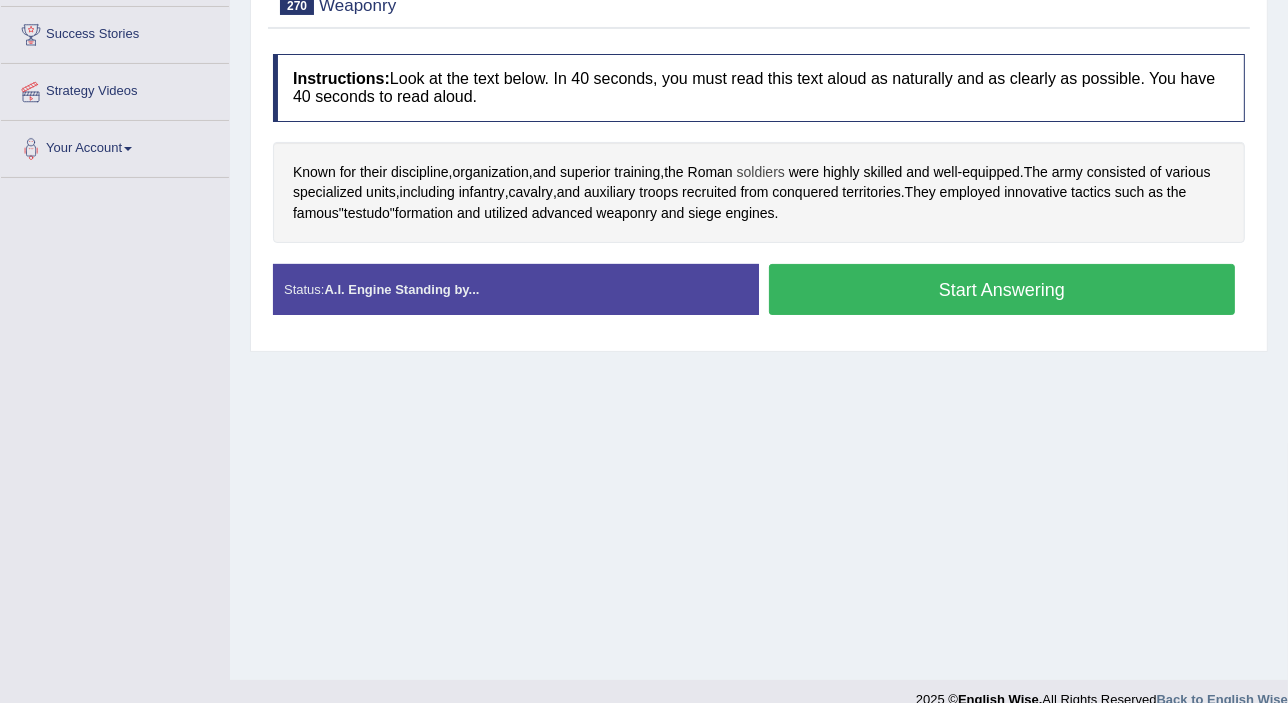 click on "soldiers" at bounding box center [761, 172] 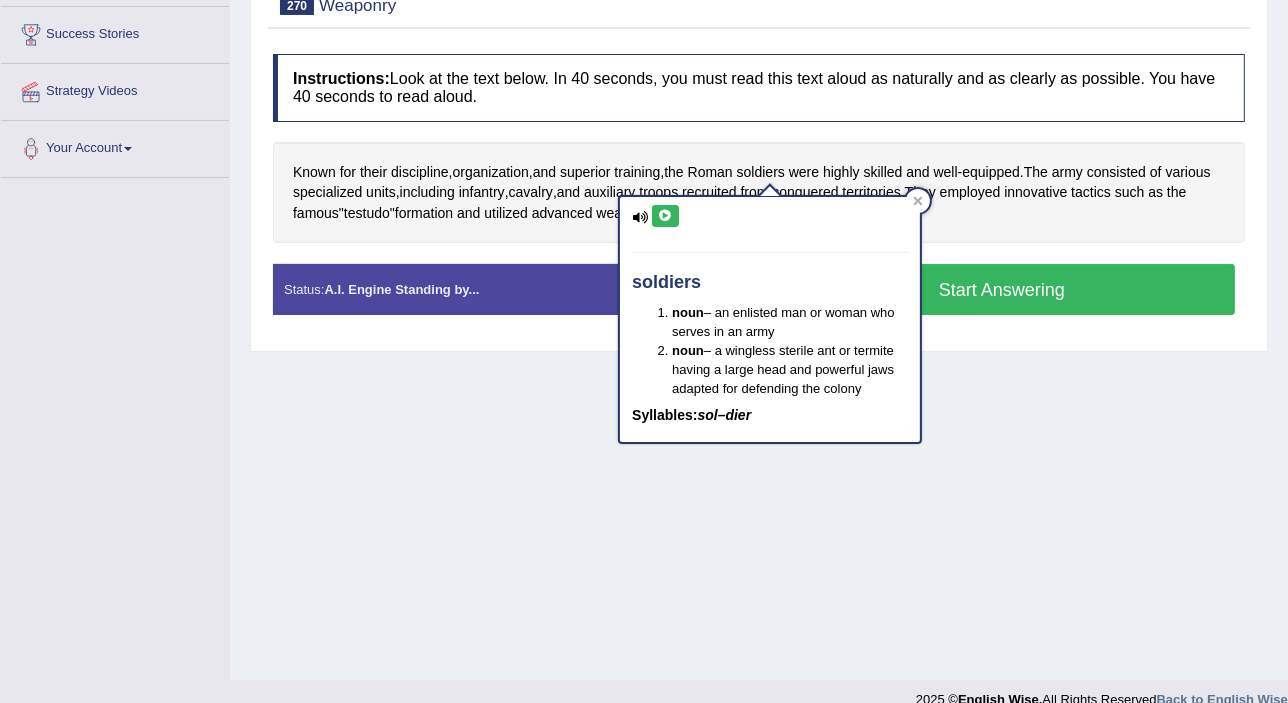 click at bounding box center (665, 216) 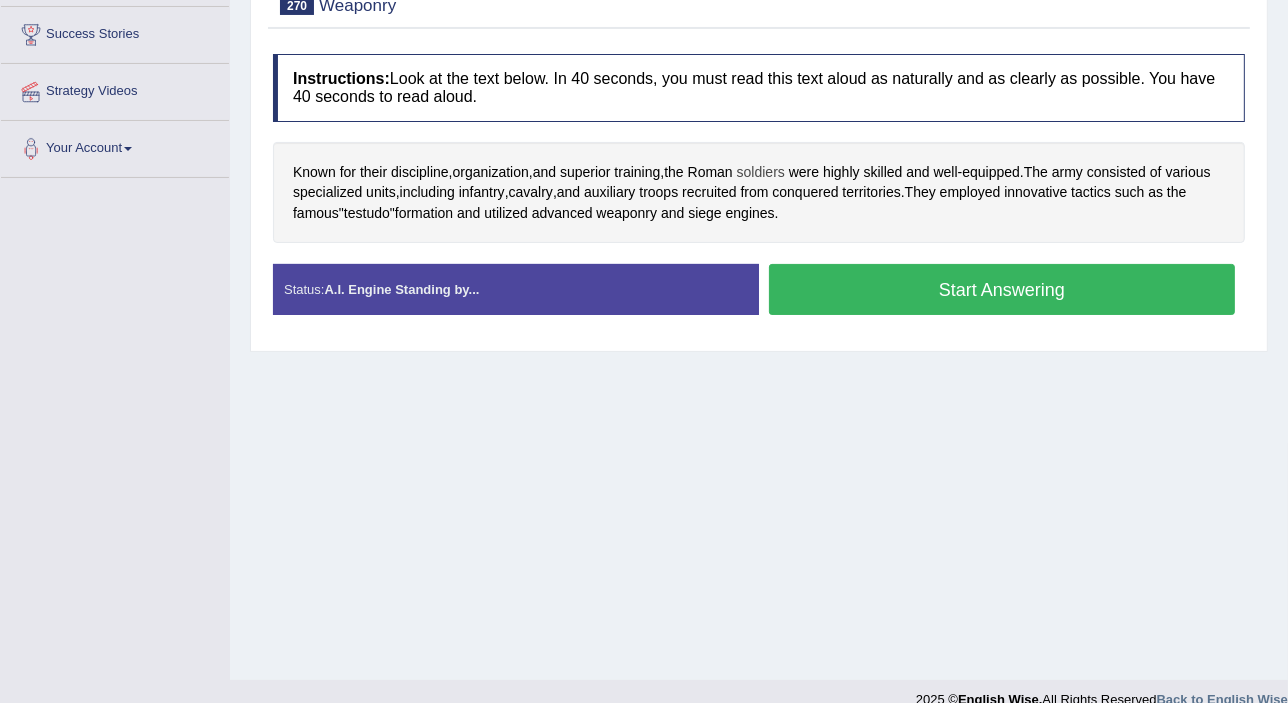 click on "soldiers" at bounding box center (761, 172) 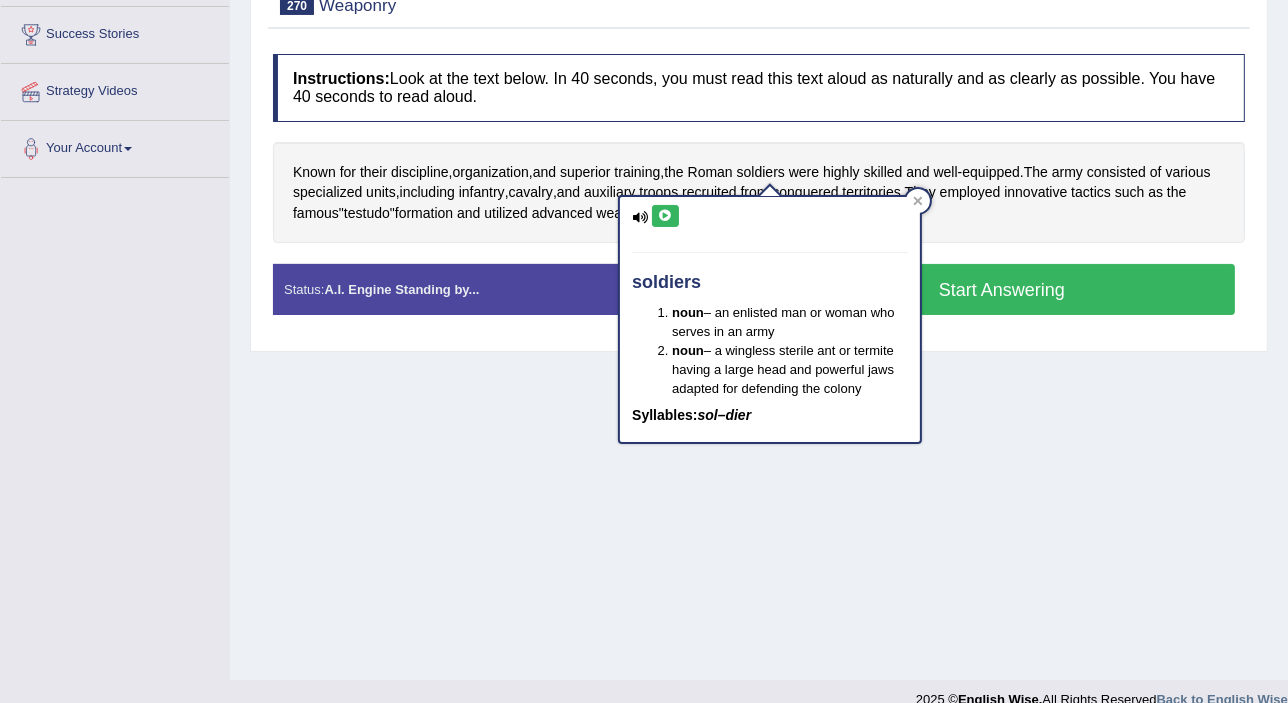 click at bounding box center [665, 216] 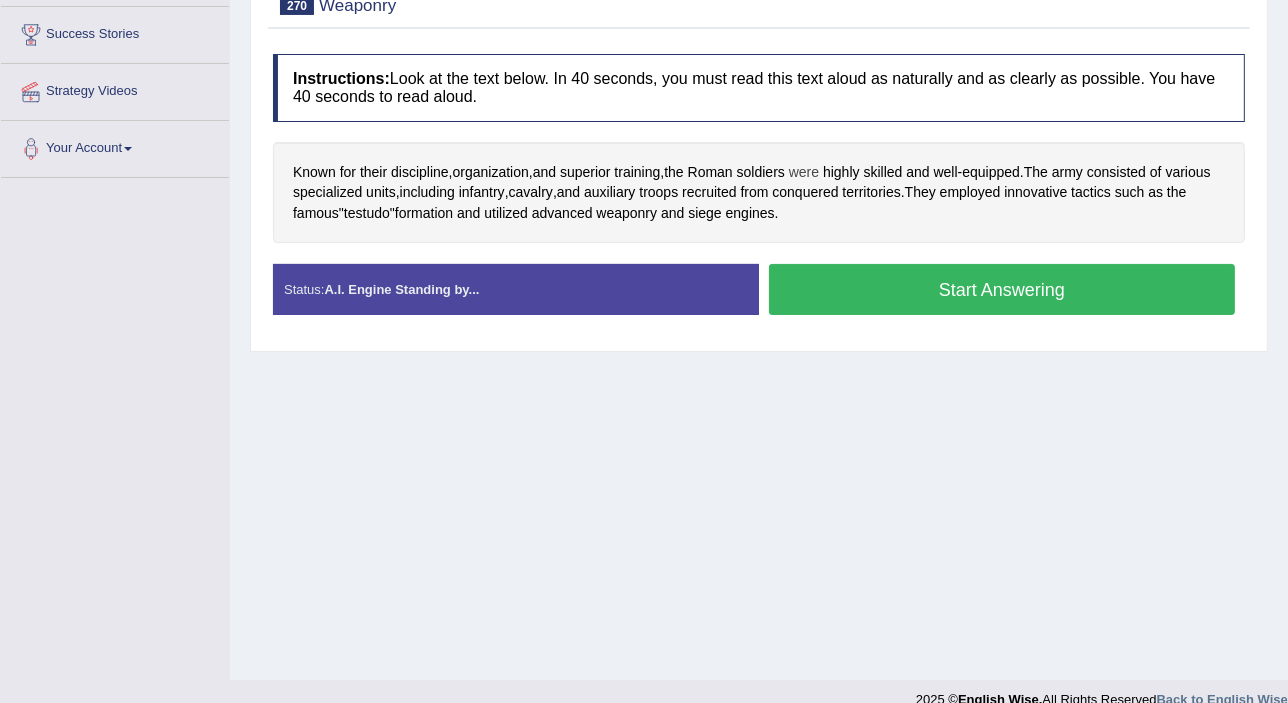 click on "were" at bounding box center [804, 172] 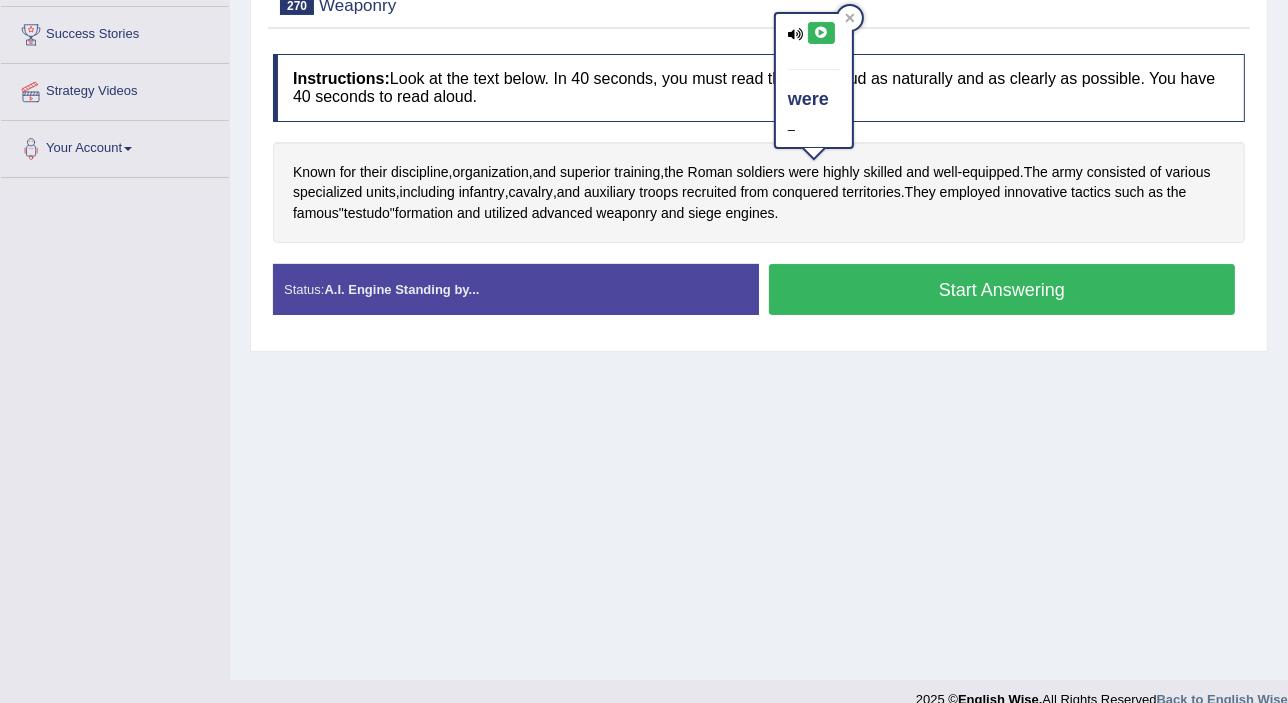 click at bounding box center (821, 33) 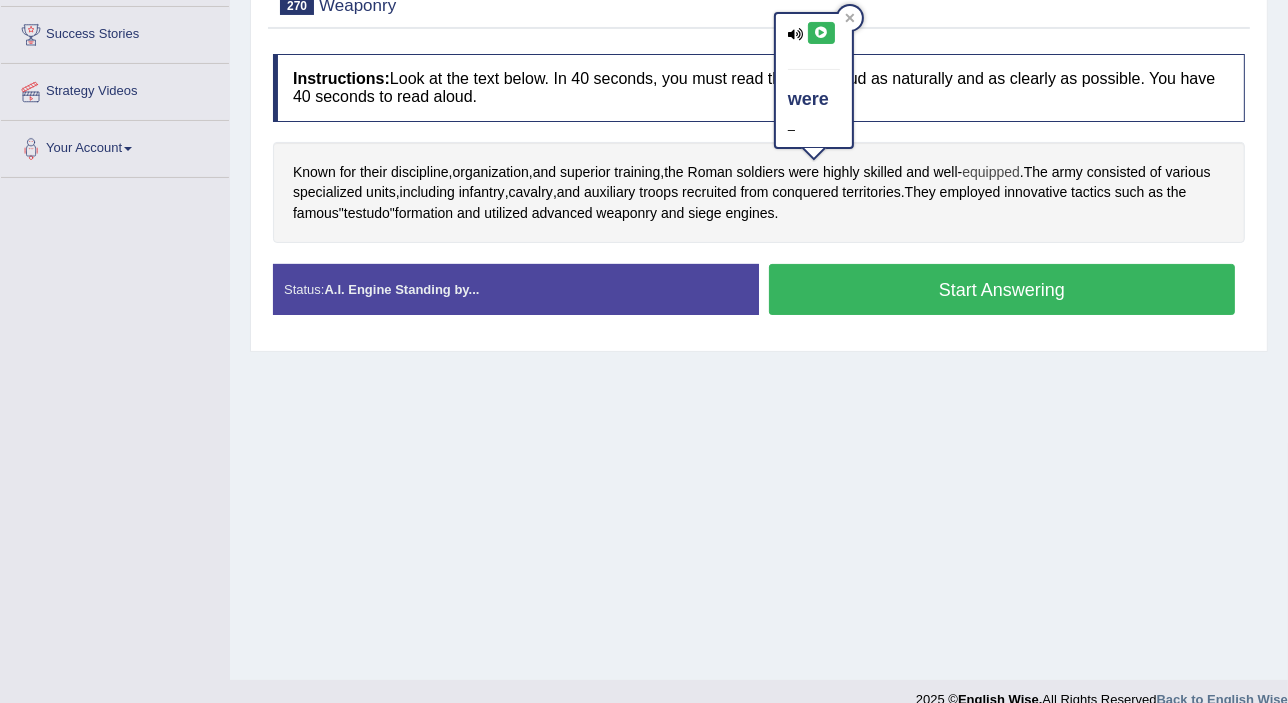 click on "equipped" at bounding box center (991, 172) 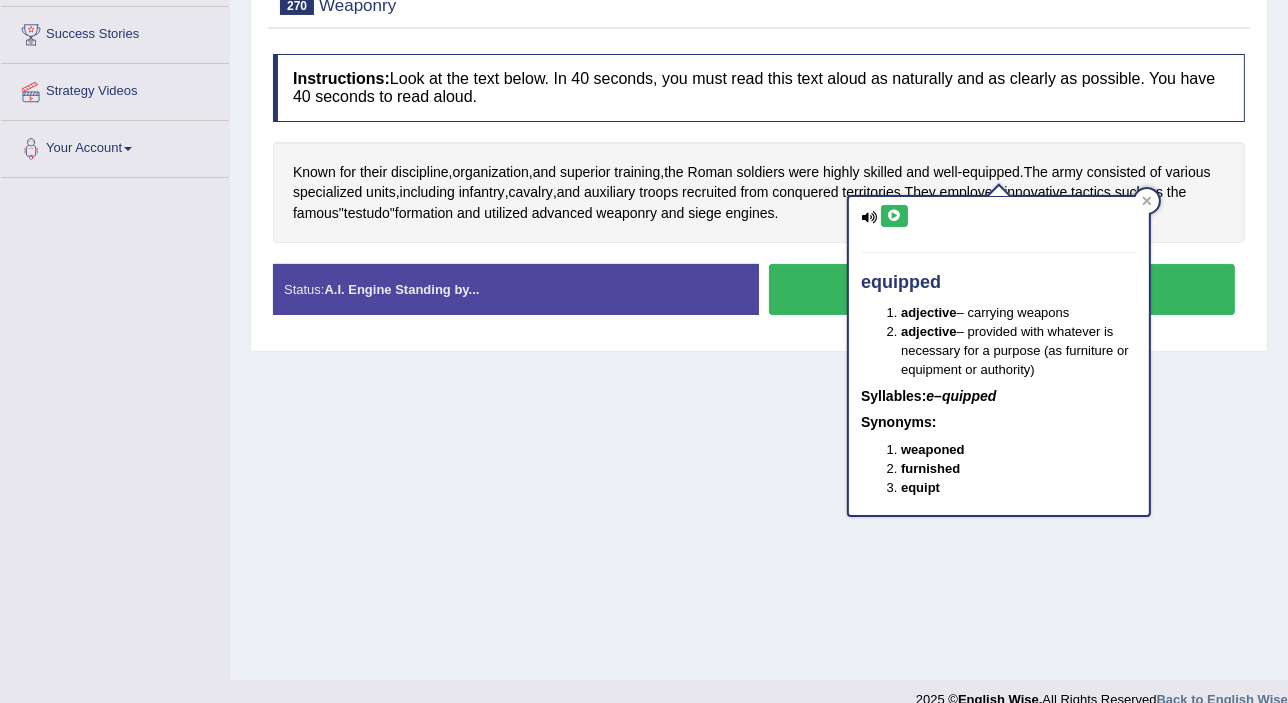 click at bounding box center (894, 216) 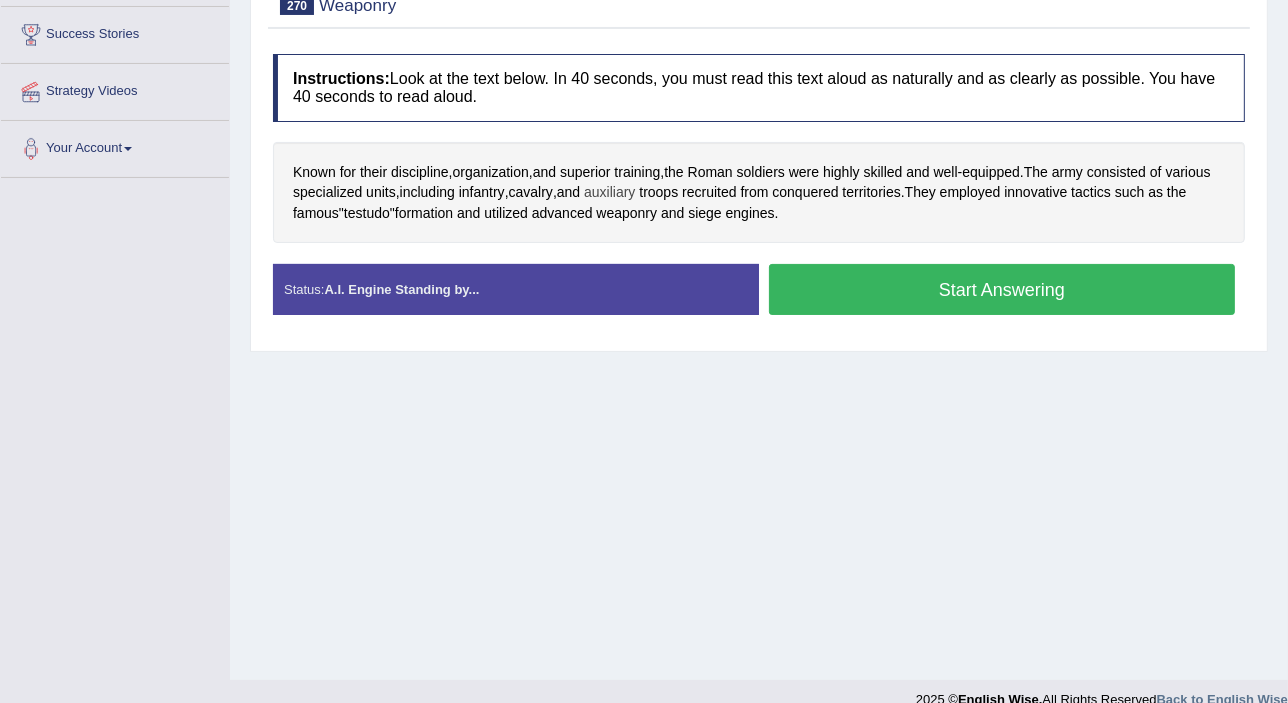 click on "auxiliary" at bounding box center (609, 192) 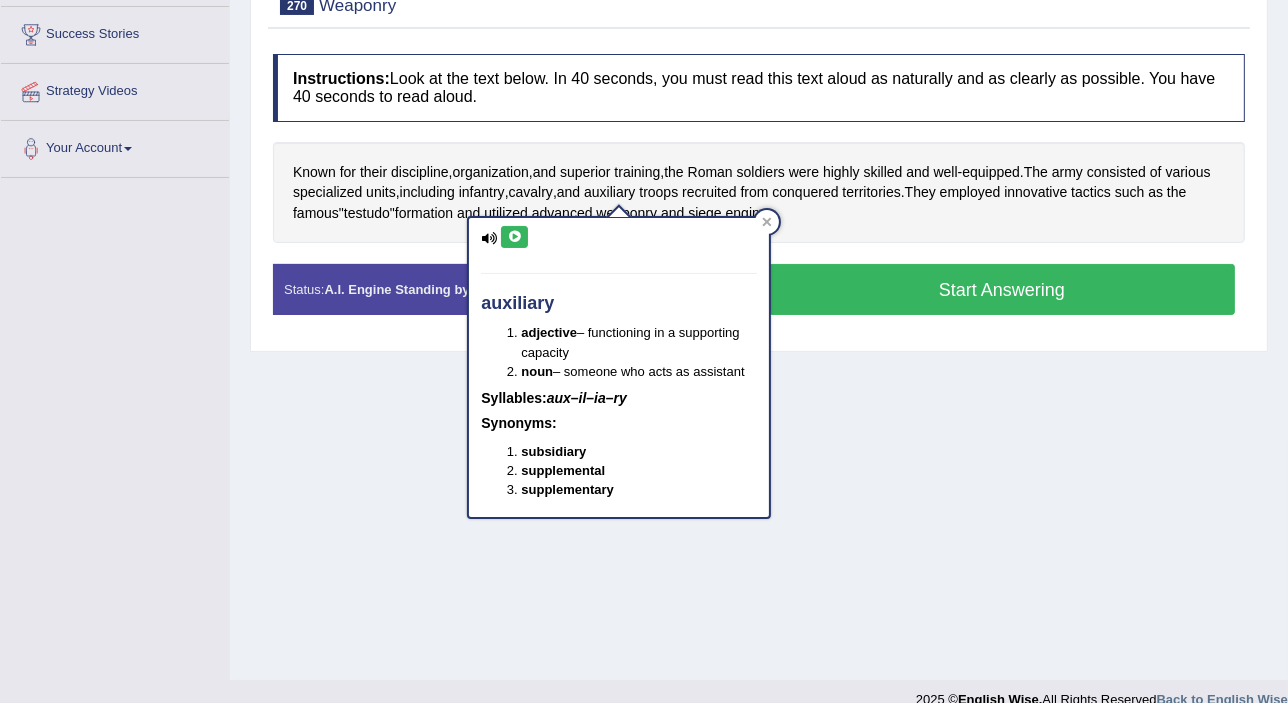 click at bounding box center (514, 237) 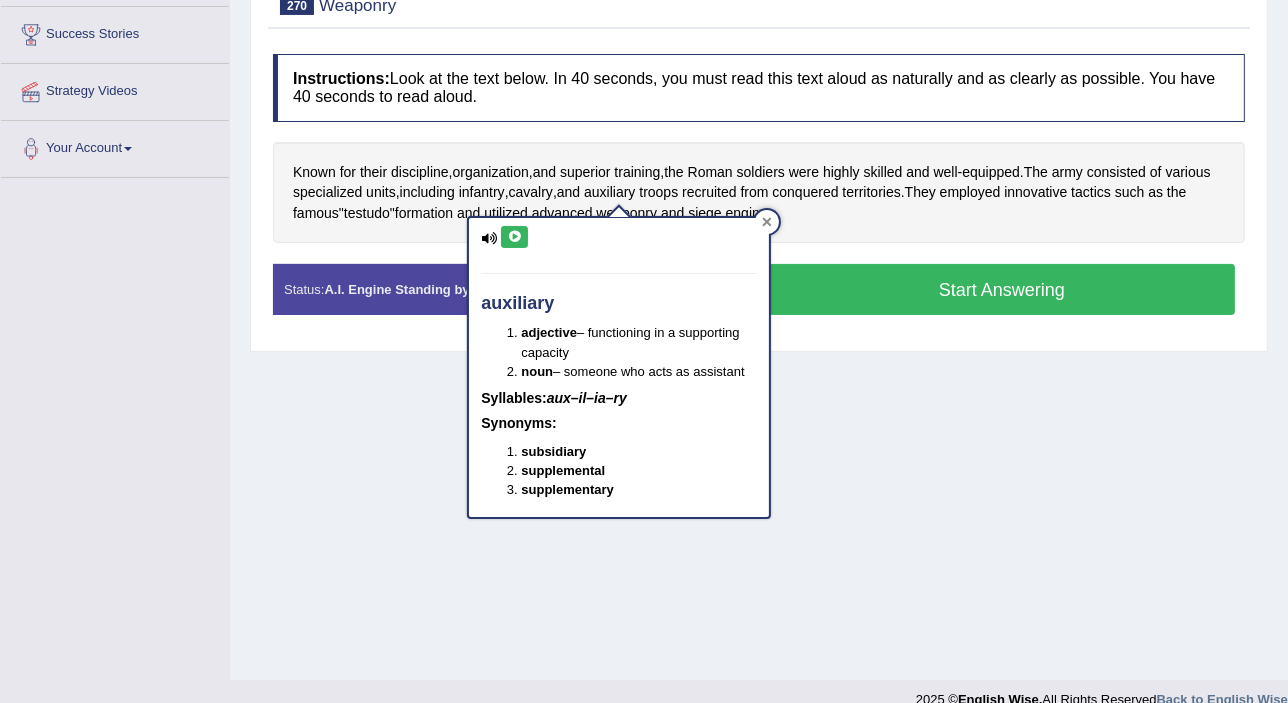 click 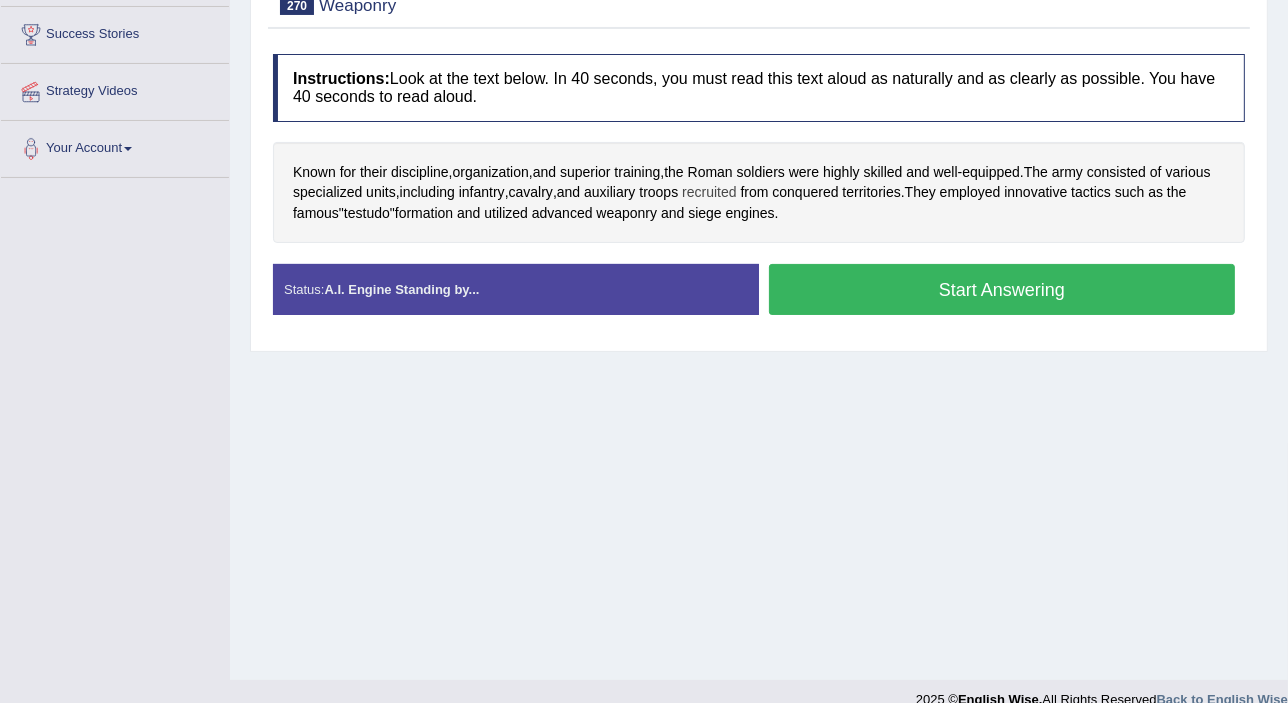 click on "recruited" at bounding box center (709, 192) 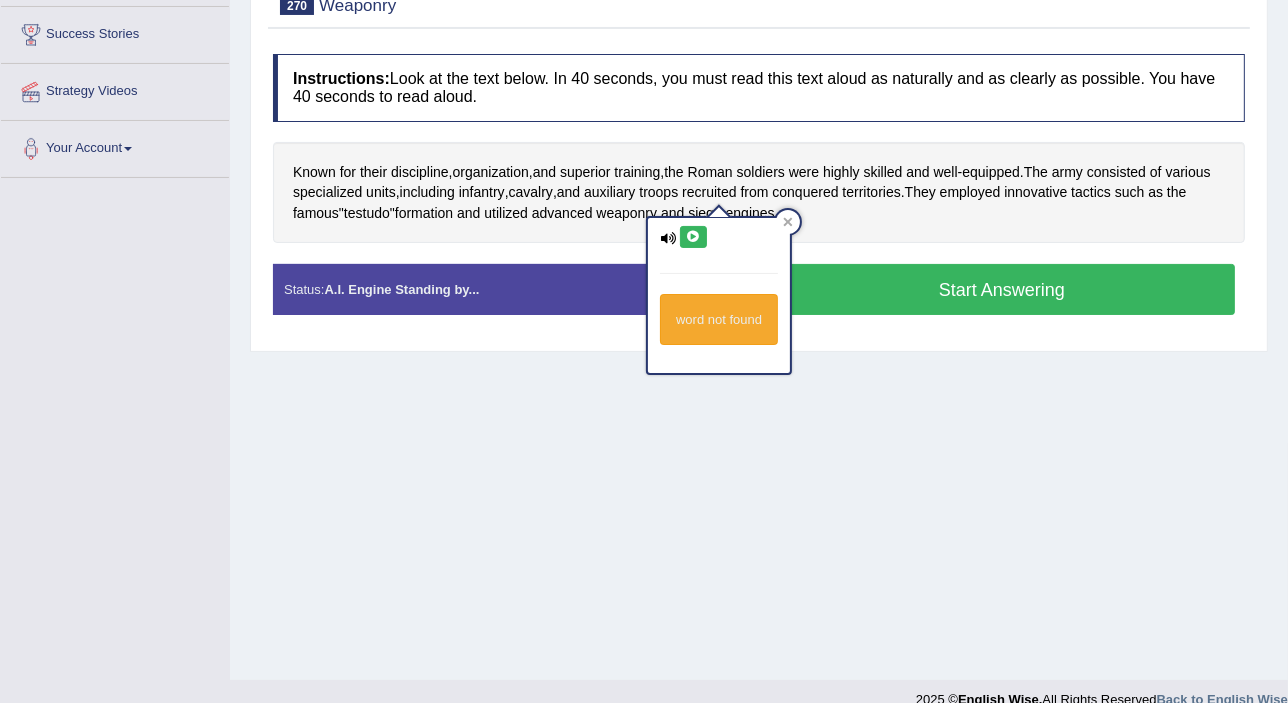 click at bounding box center [693, 237] 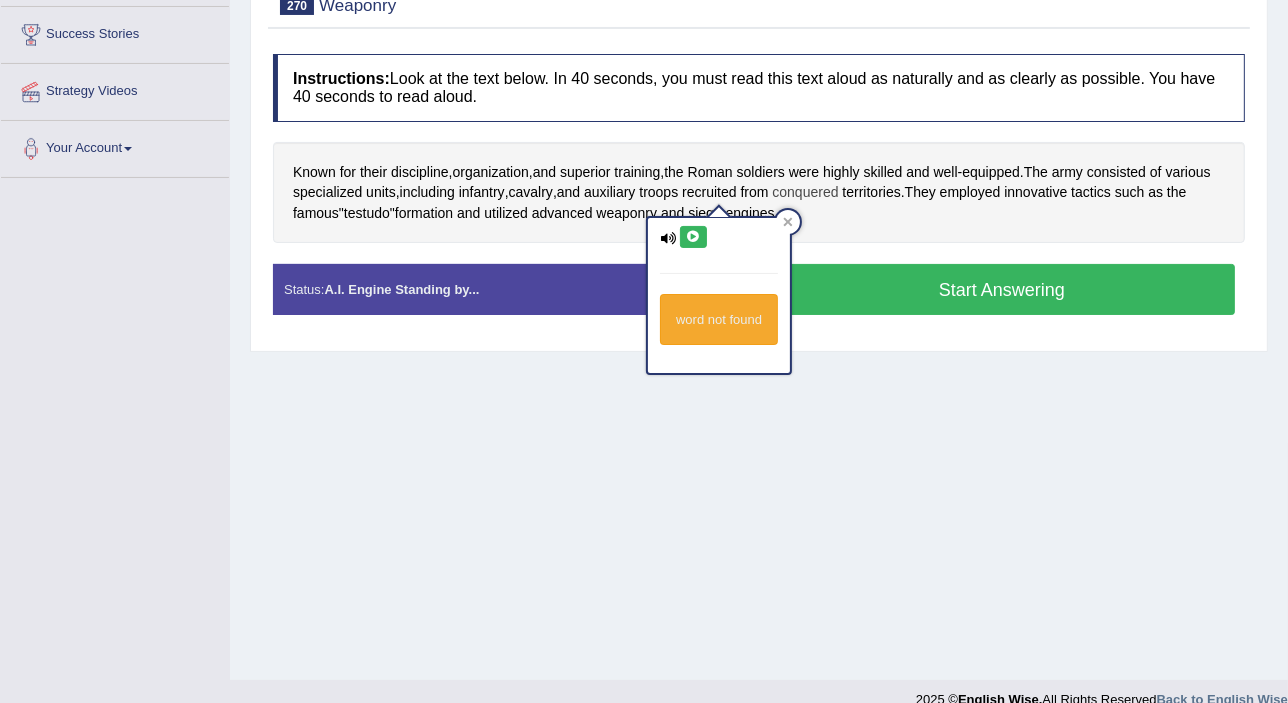 click on "conquered" at bounding box center (805, 192) 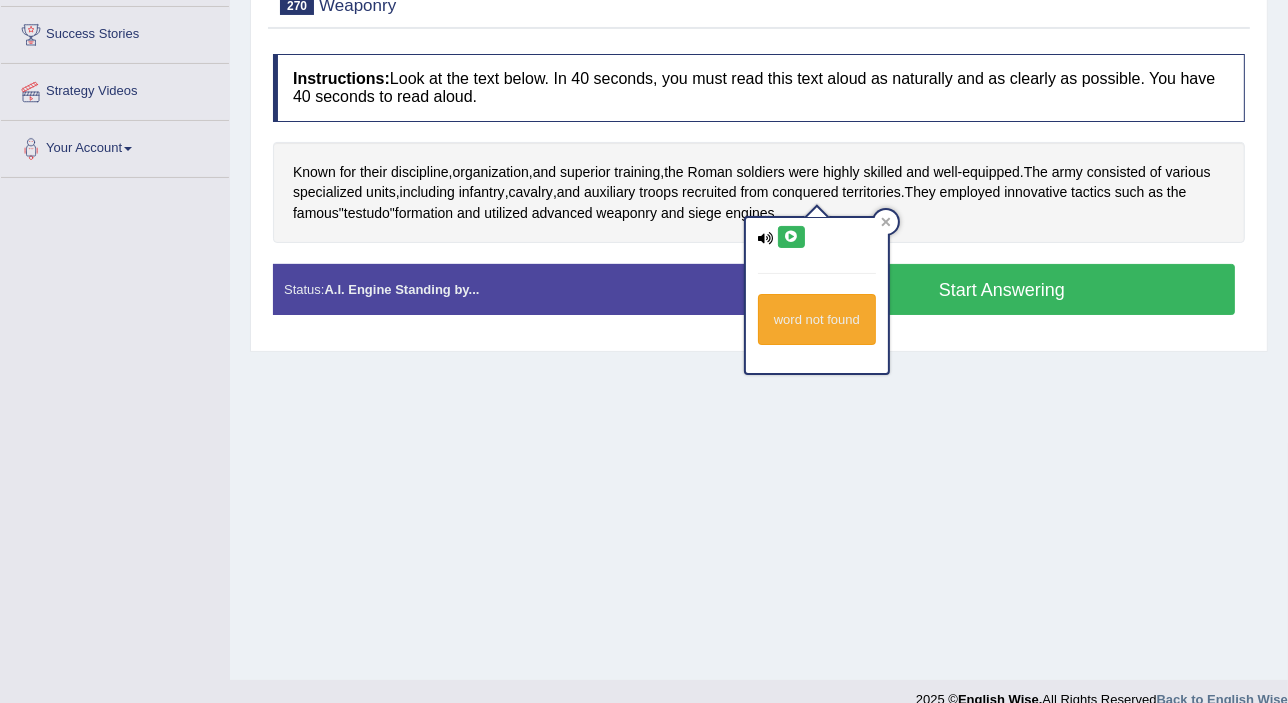 click on "Known   for   their   discipline ,  organization ,  and   superior   training ,  the   Roman   soldiers   were   highly   skilled   and   well - equipped .  The   army   consisted   of   various   specialized   units ,  including   infantry ,  cavalry ,  and   auxiliary   troops   recruited   from   conquered   territories .  They   employed   innovative   tactics   such   as   the   famous  " testudo "  formation   and   utilized   advanced   weaponry   and   siege   engines ." at bounding box center (759, 193) 